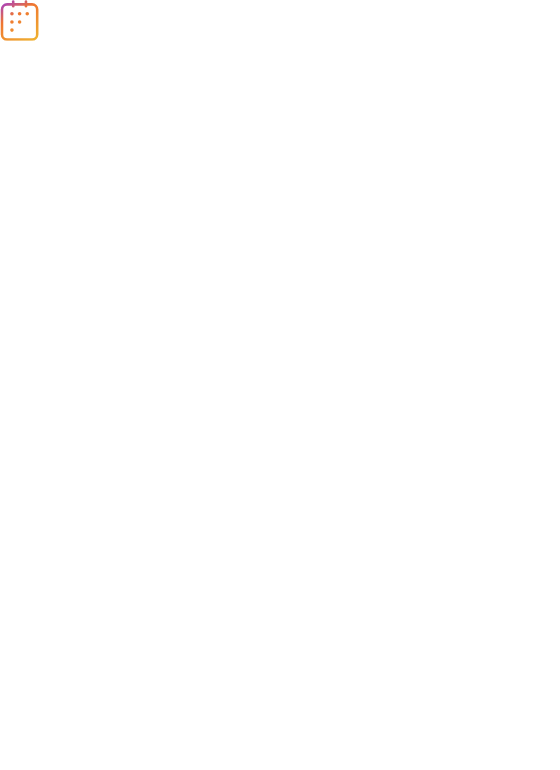scroll, scrollTop: 0, scrollLeft: 0, axis: both 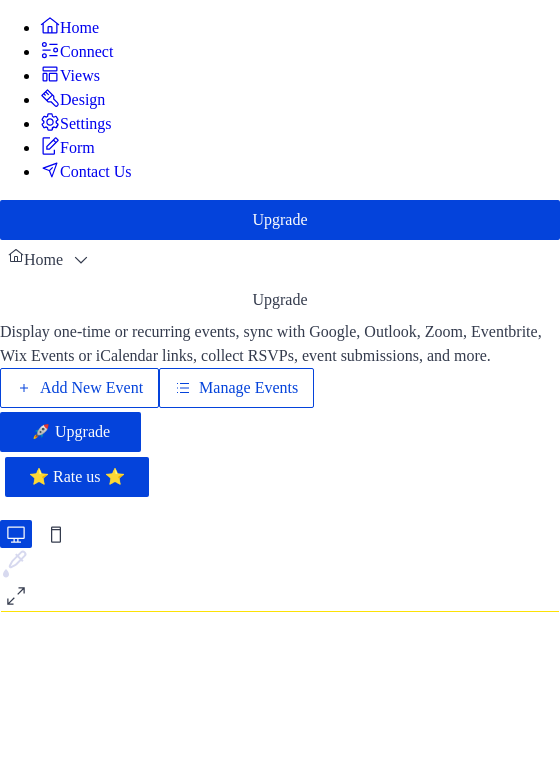 click on "Manage Events" at bounding box center (248, 388) 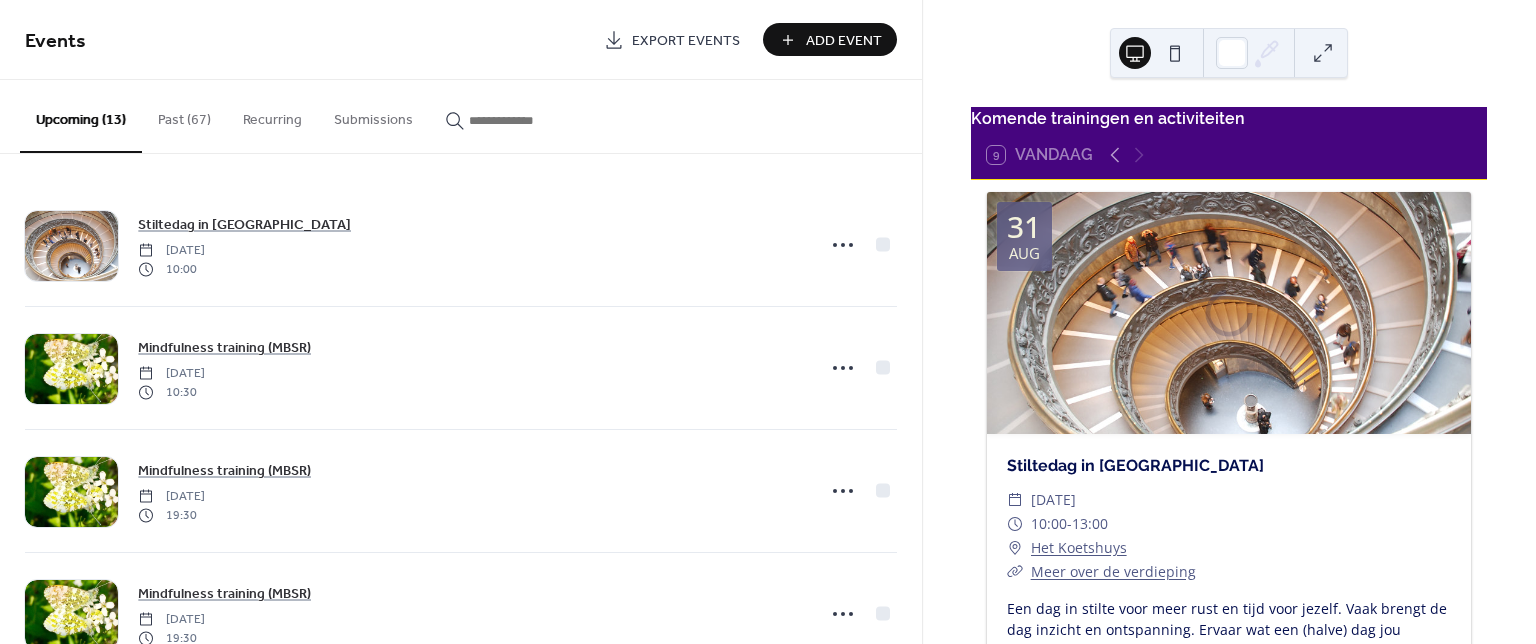 scroll, scrollTop: 0, scrollLeft: 0, axis: both 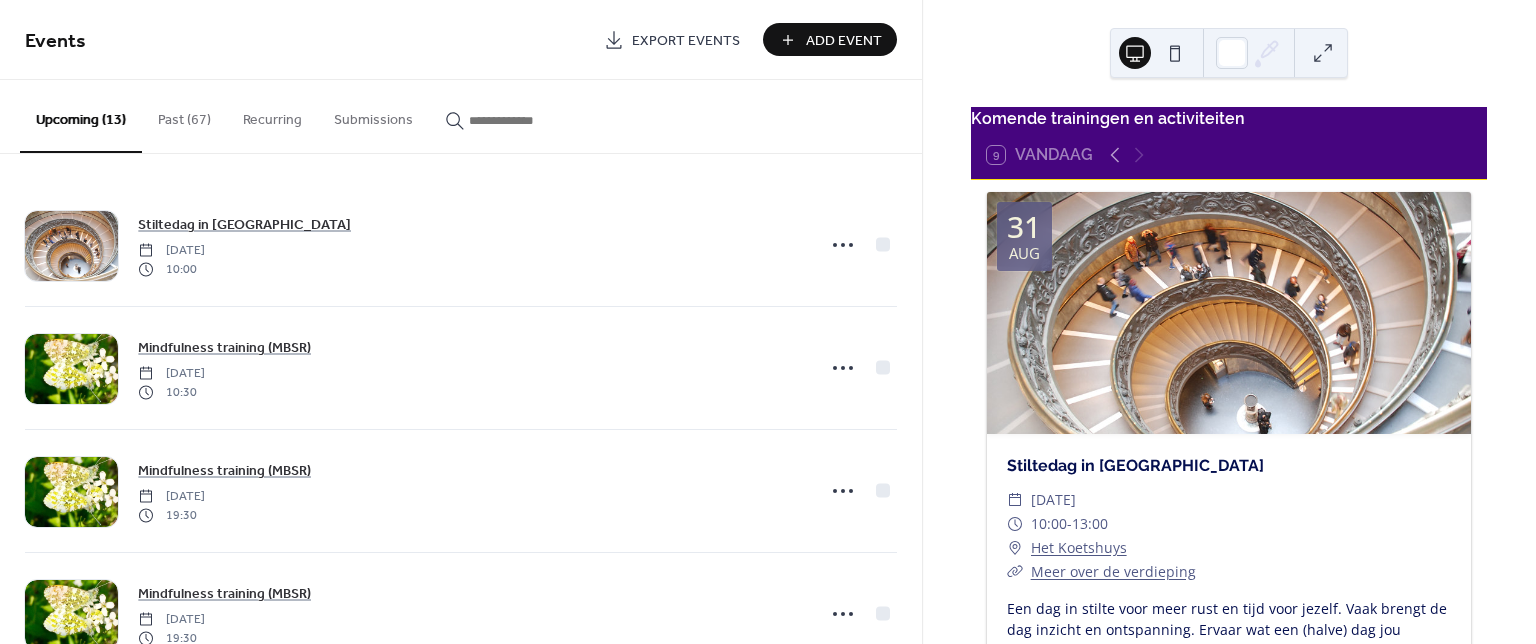 click on "Add Event" at bounding box center (844, 41) 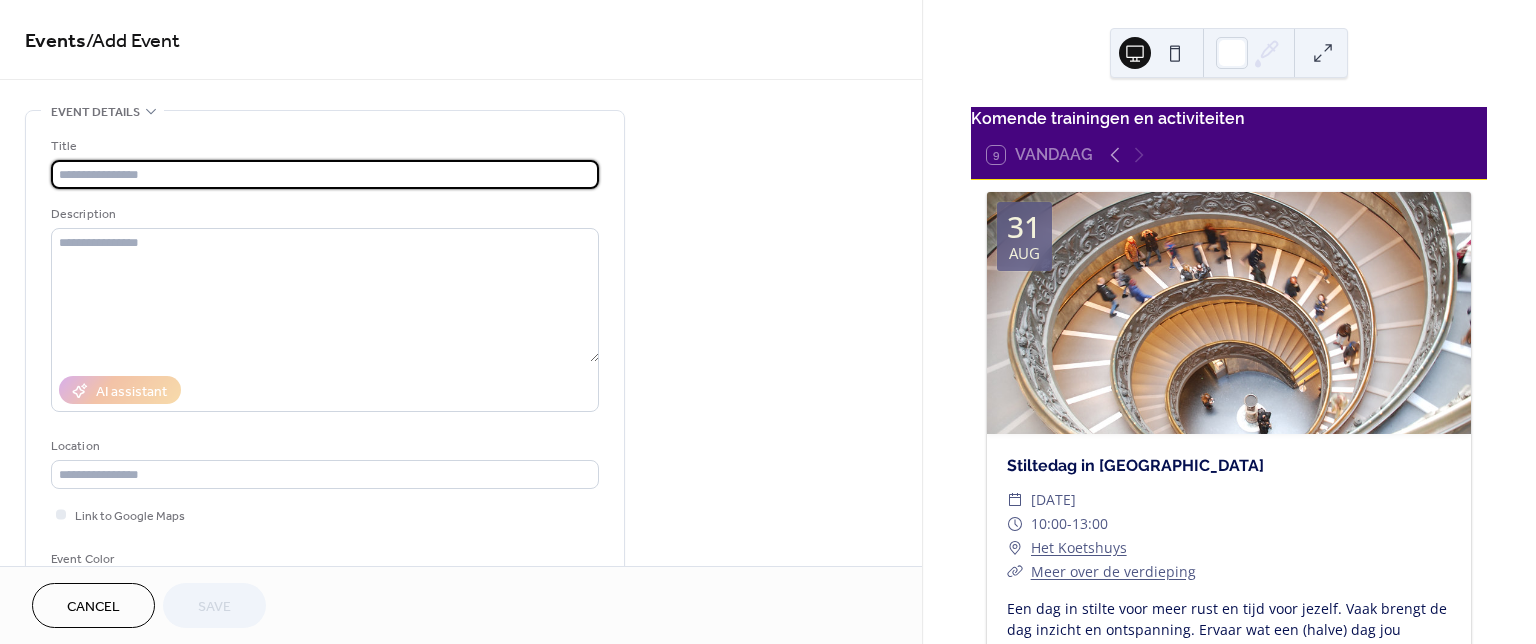click at bounding box center (325, 174) 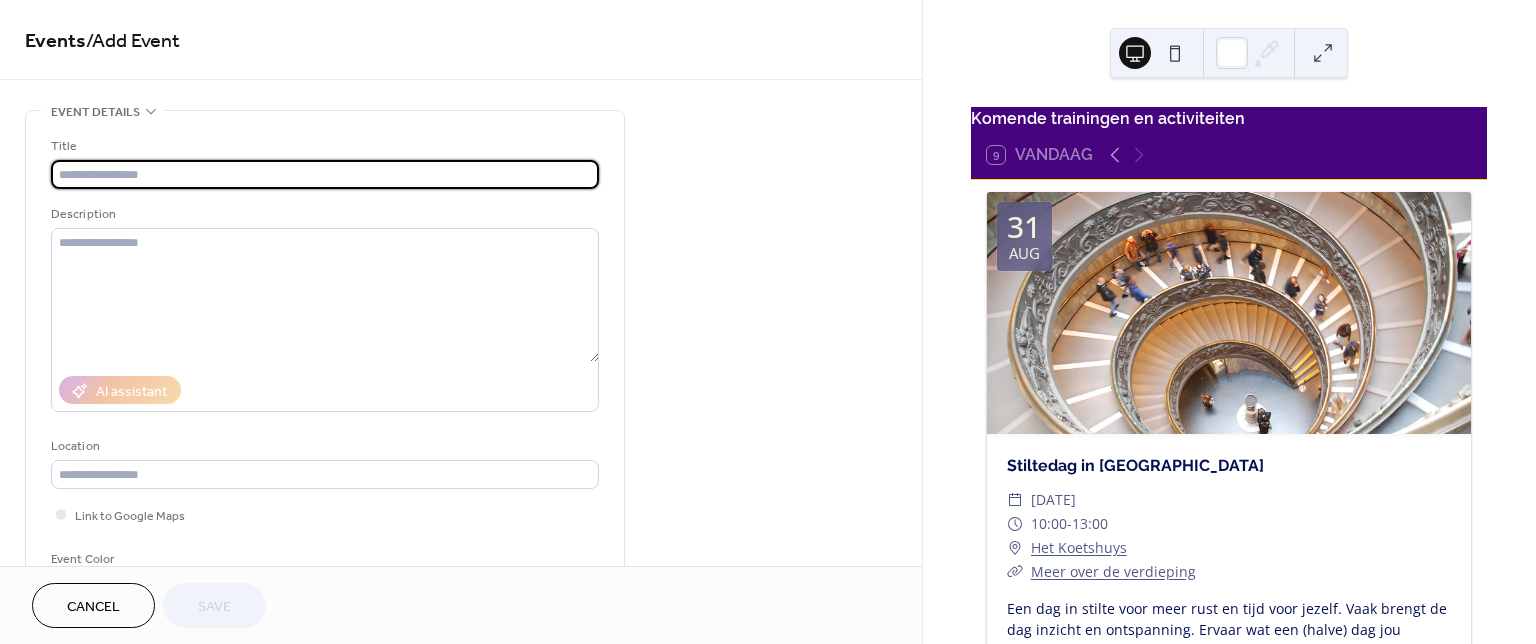 paste on "**********" 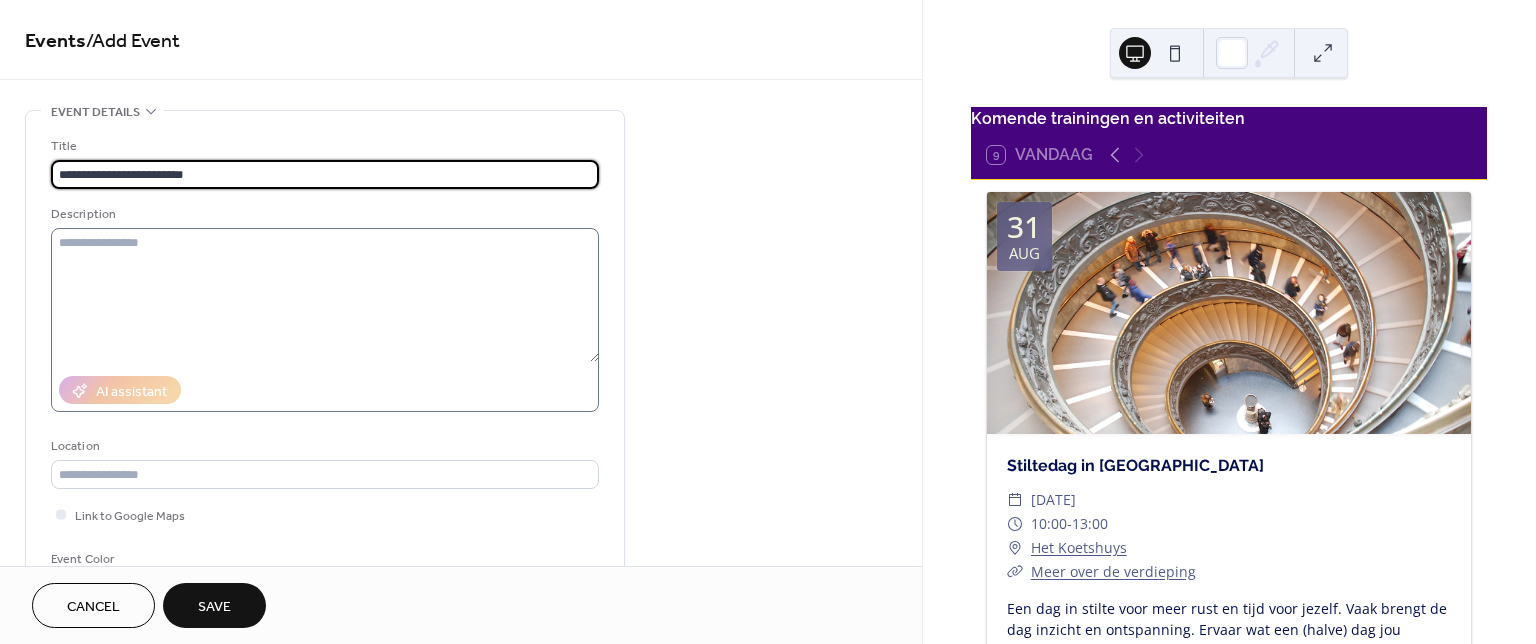 type on "**********" 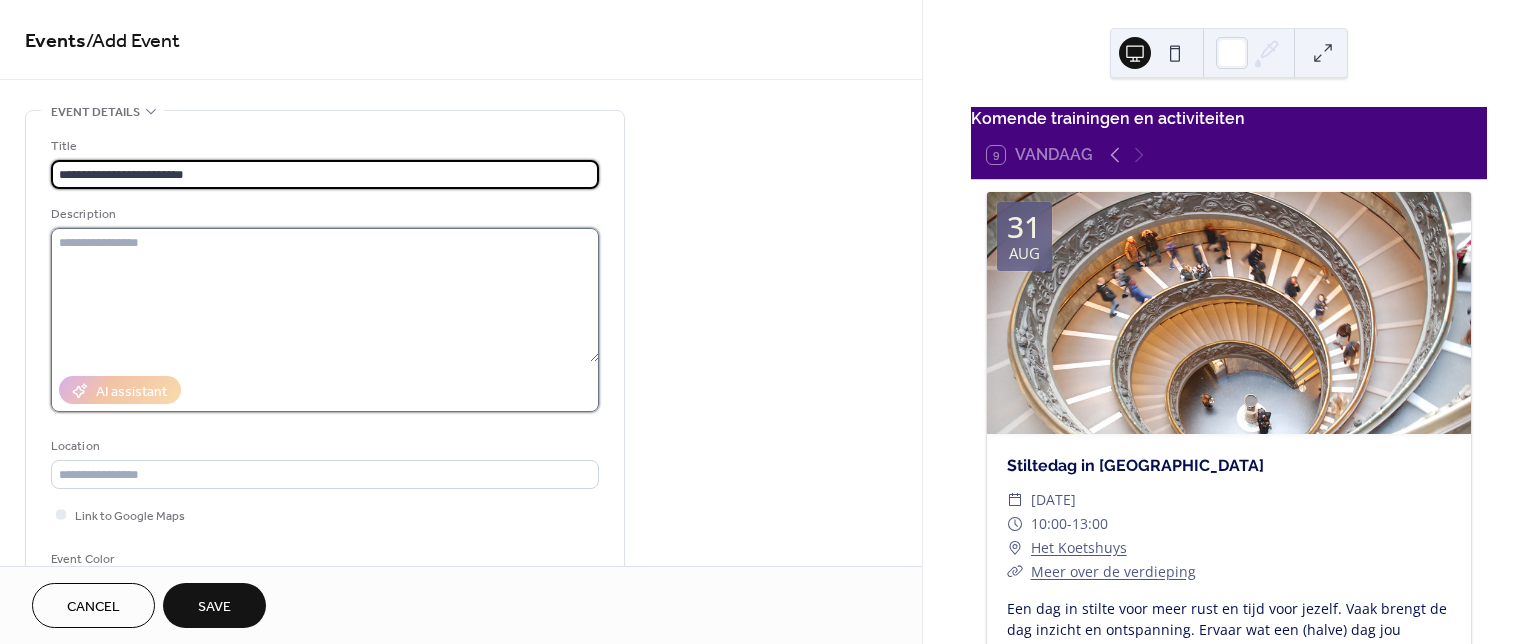 click at bounding box center (325, 295) 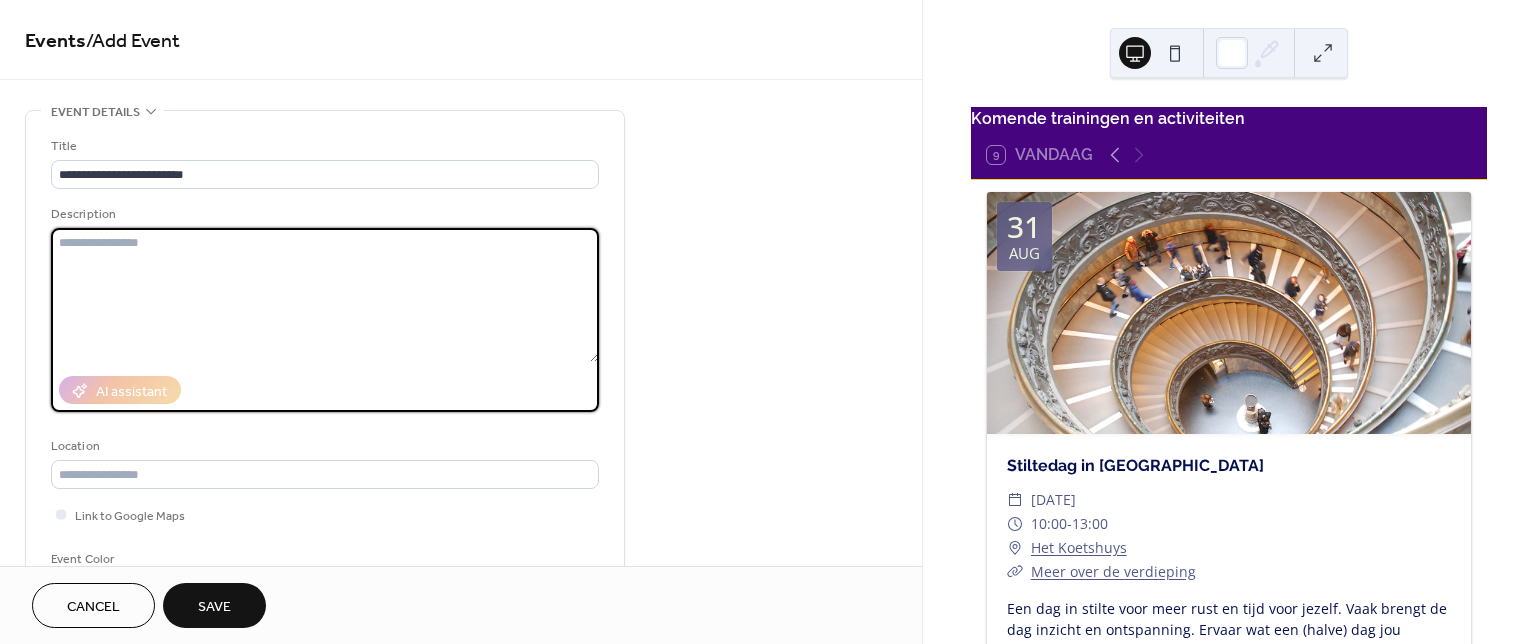 click at bounding box center (325, 295) 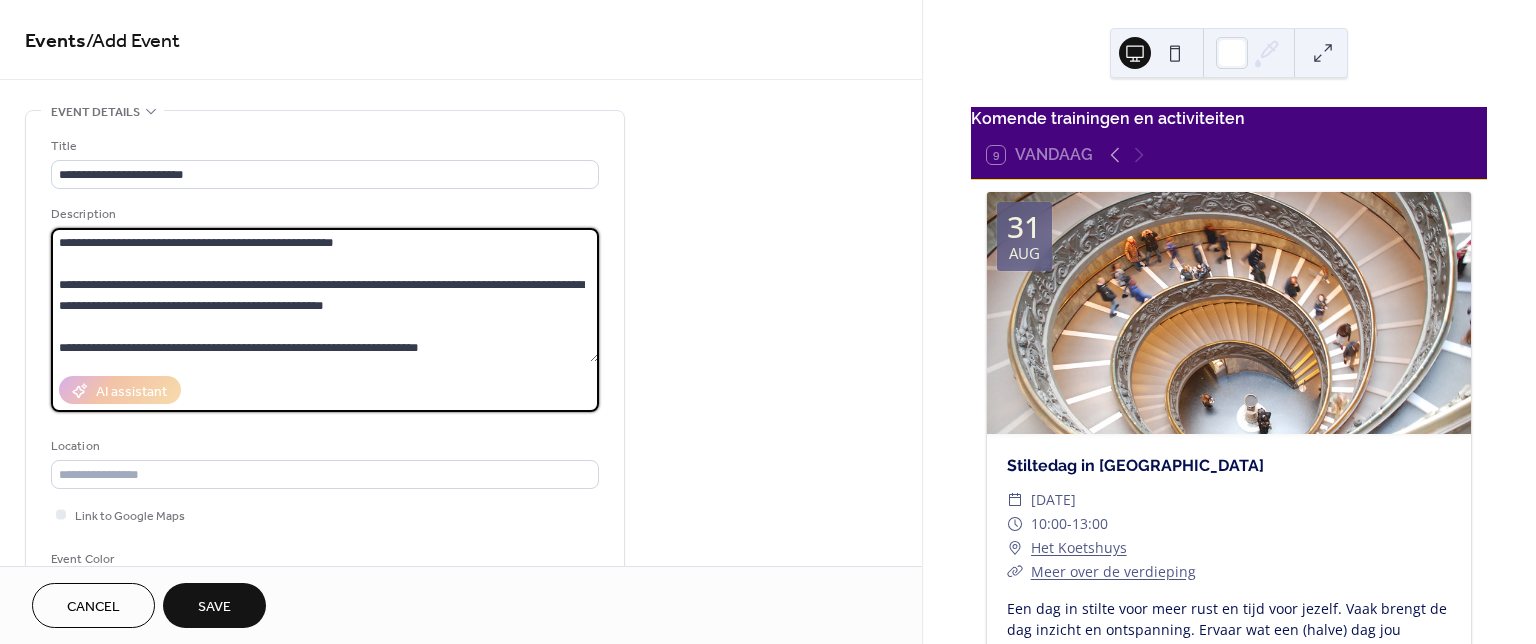 scroll, scrollTop: 290, scrollLeft: 0, axis: vertical 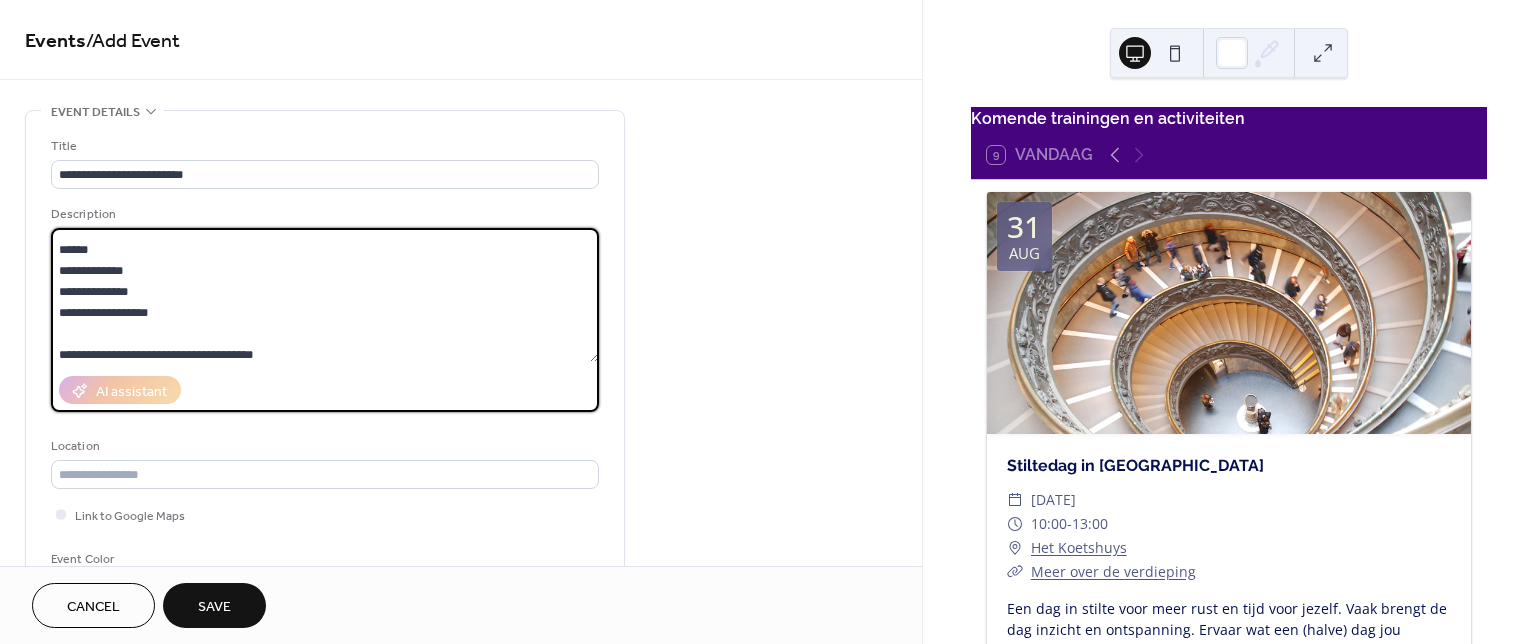 drag, startPoint x: 59, startPoint y: 243, endPoint x: 196, endPoint y: 303, distance: 149.5627 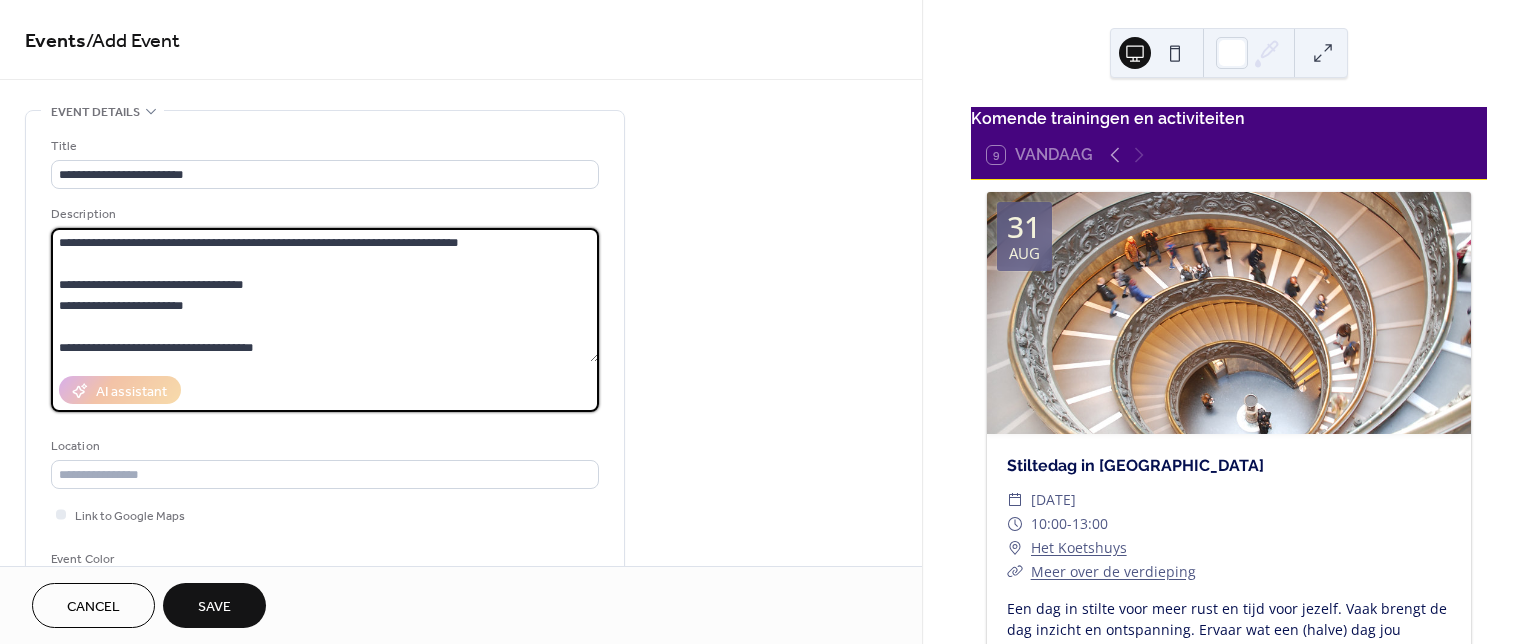 scroll, scrollTop: 182, scrollLeft: 0, axis: vertical 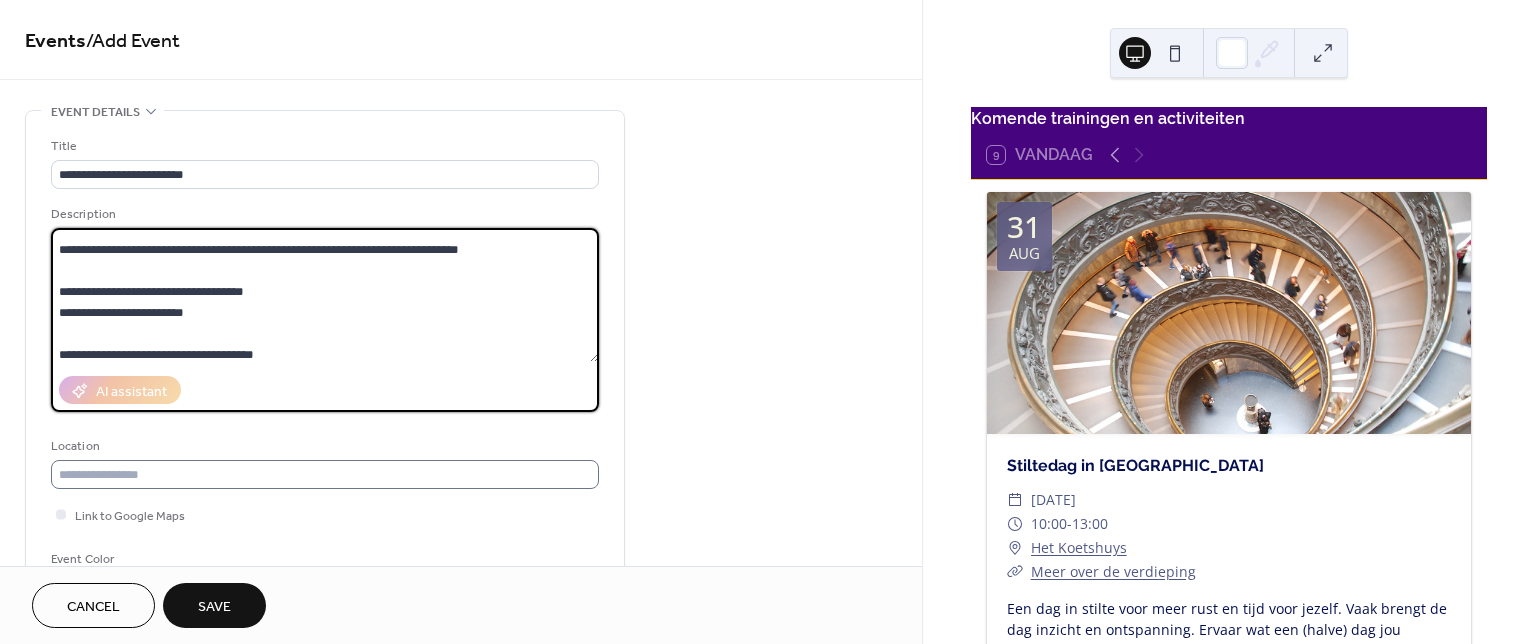 type on "**********" 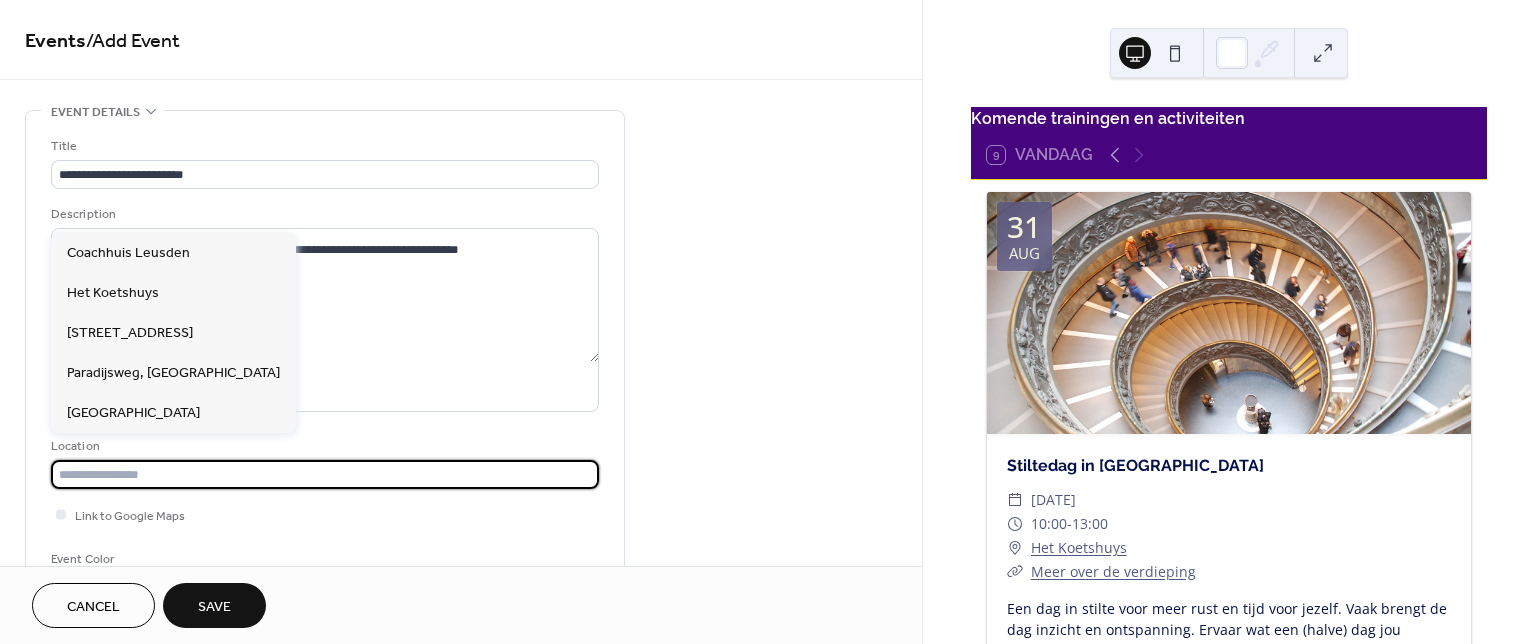 click at bounding box center [325, 474] 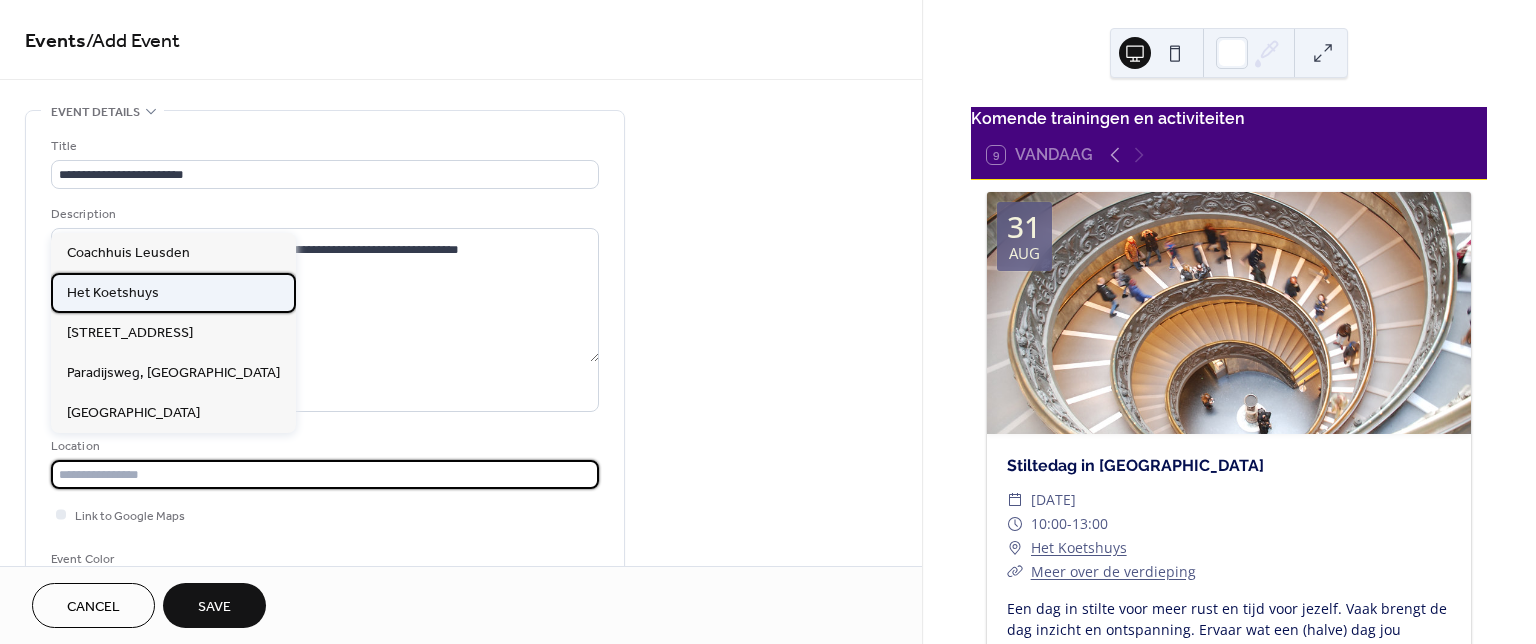 click on "Het Koetshuys" at bounding box center (113, 293) 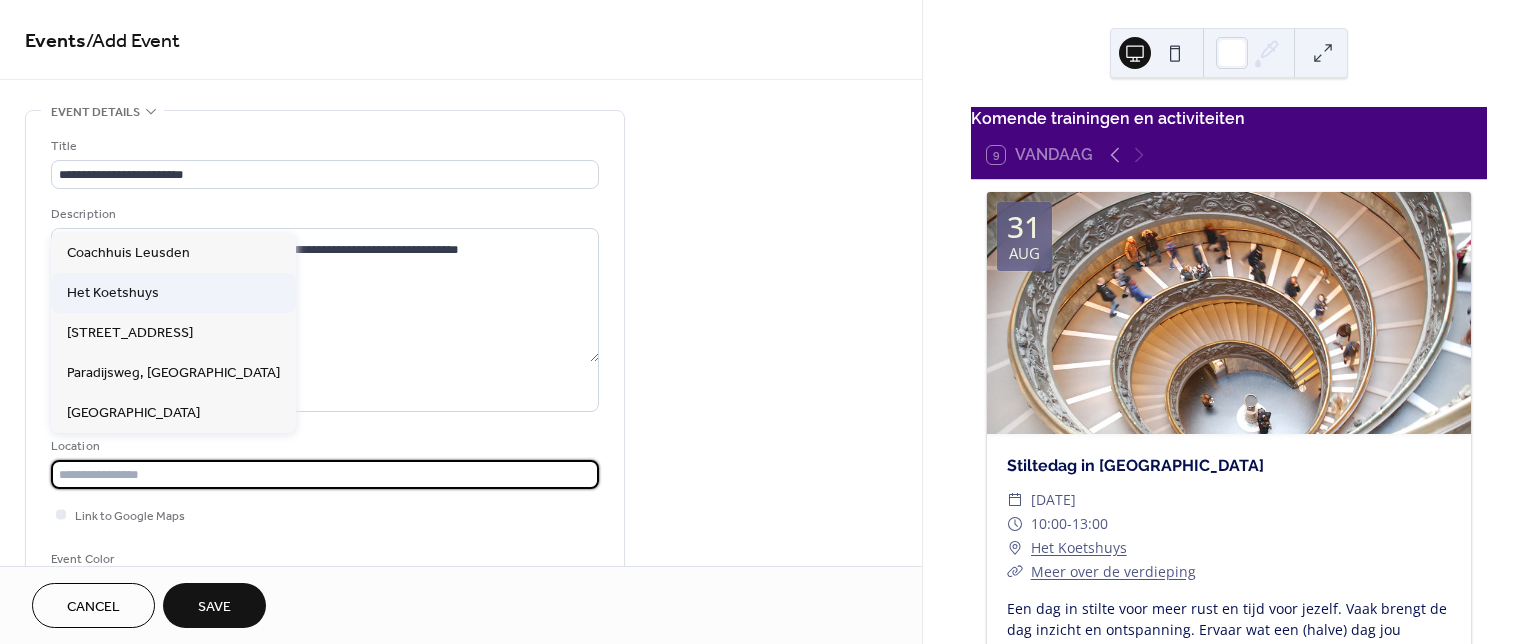 type on "**********" 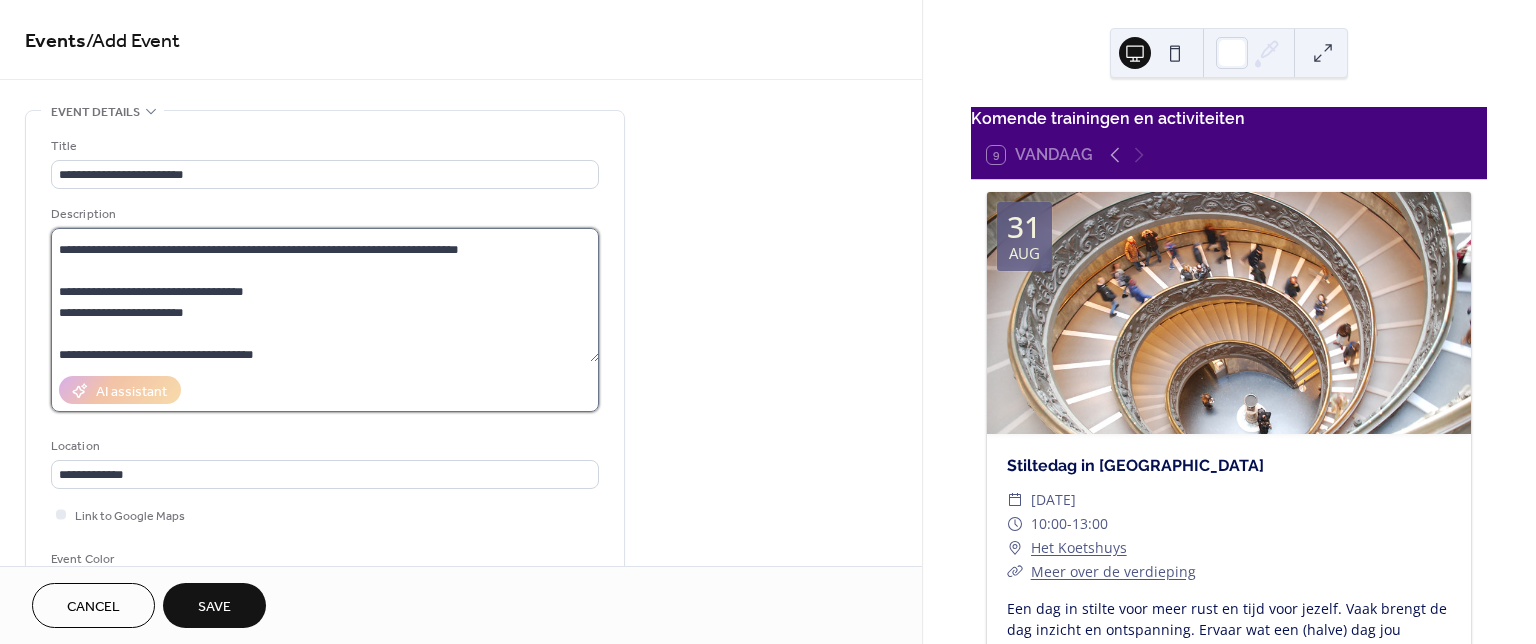 click on "**********" at bounding box center [325, 295] 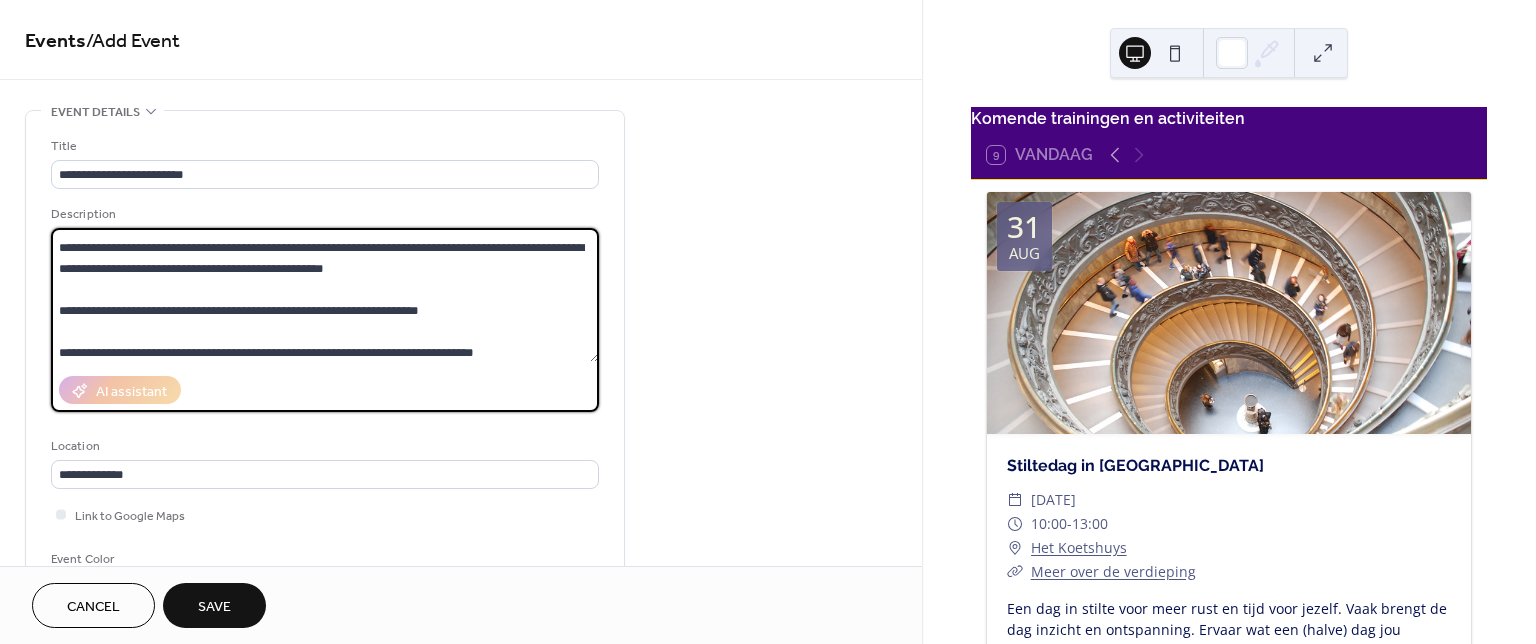 scroll, scrollTop: 0, scrollLeft: 0, axis: both 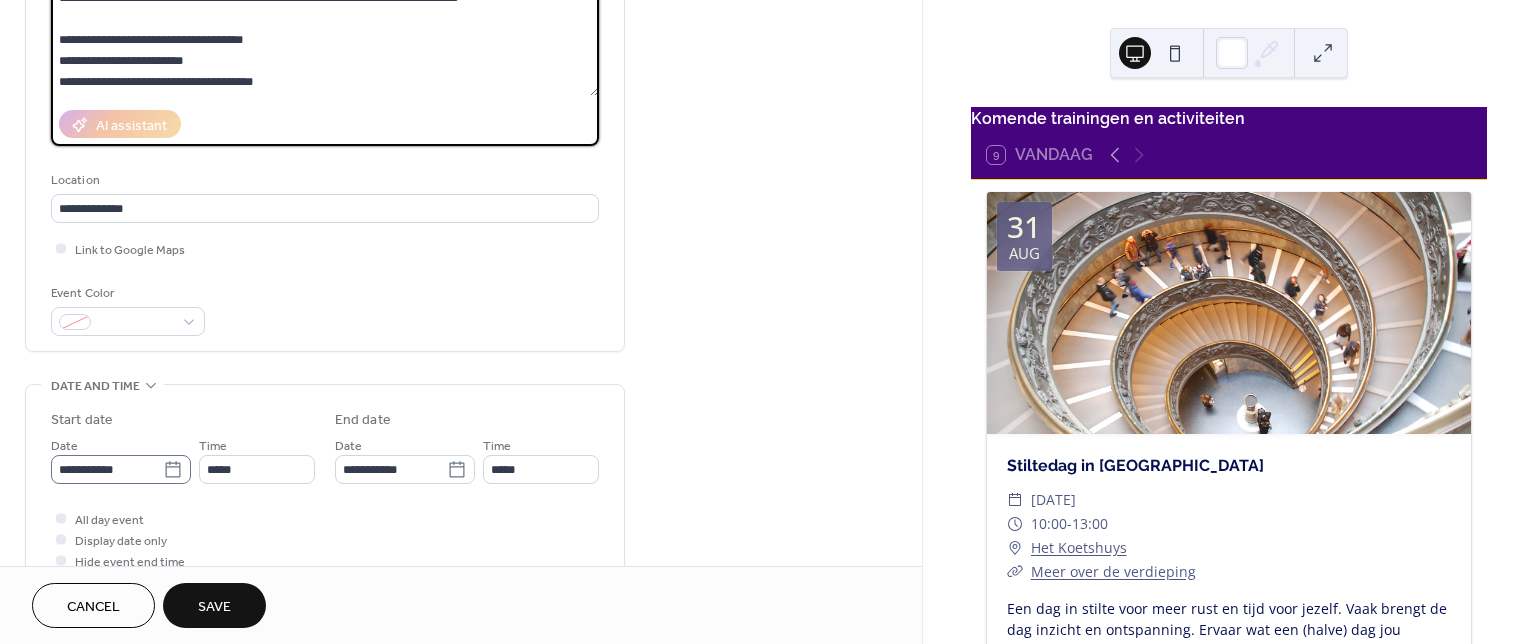 type on "**********" 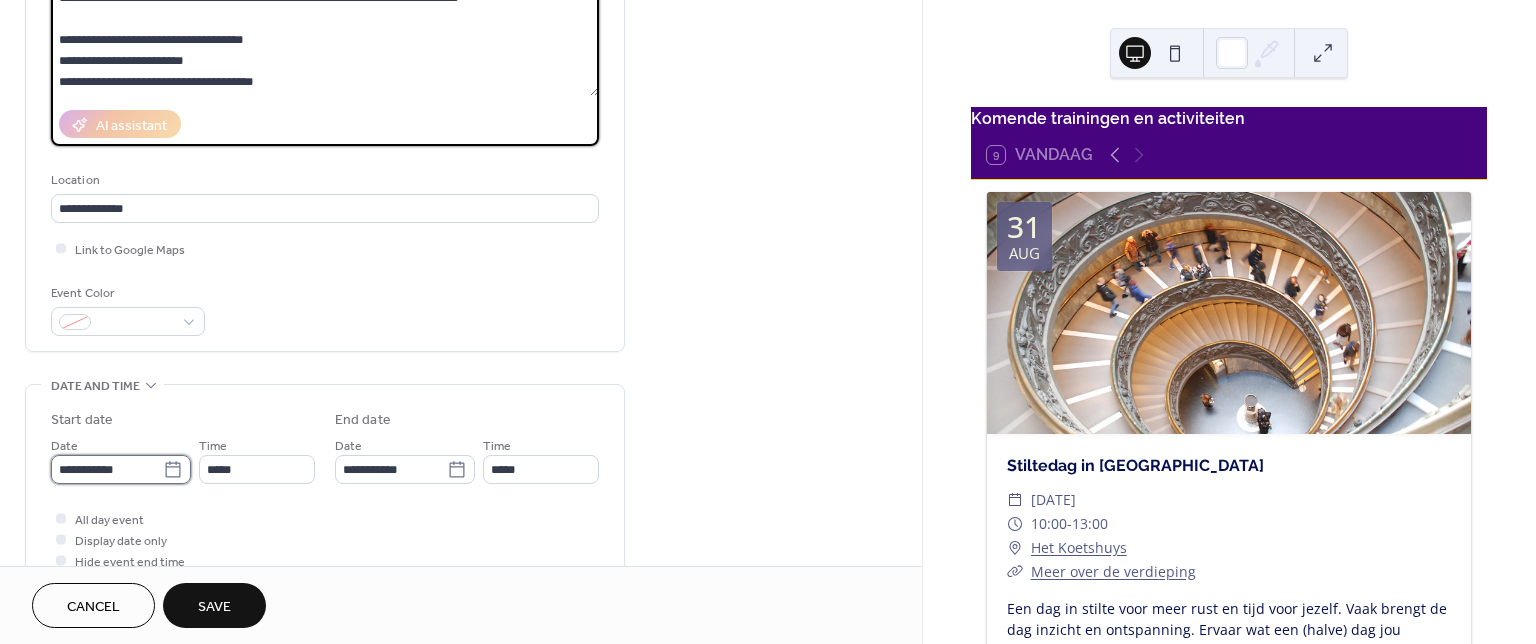click on "**********" at bounding box center [107, 469] 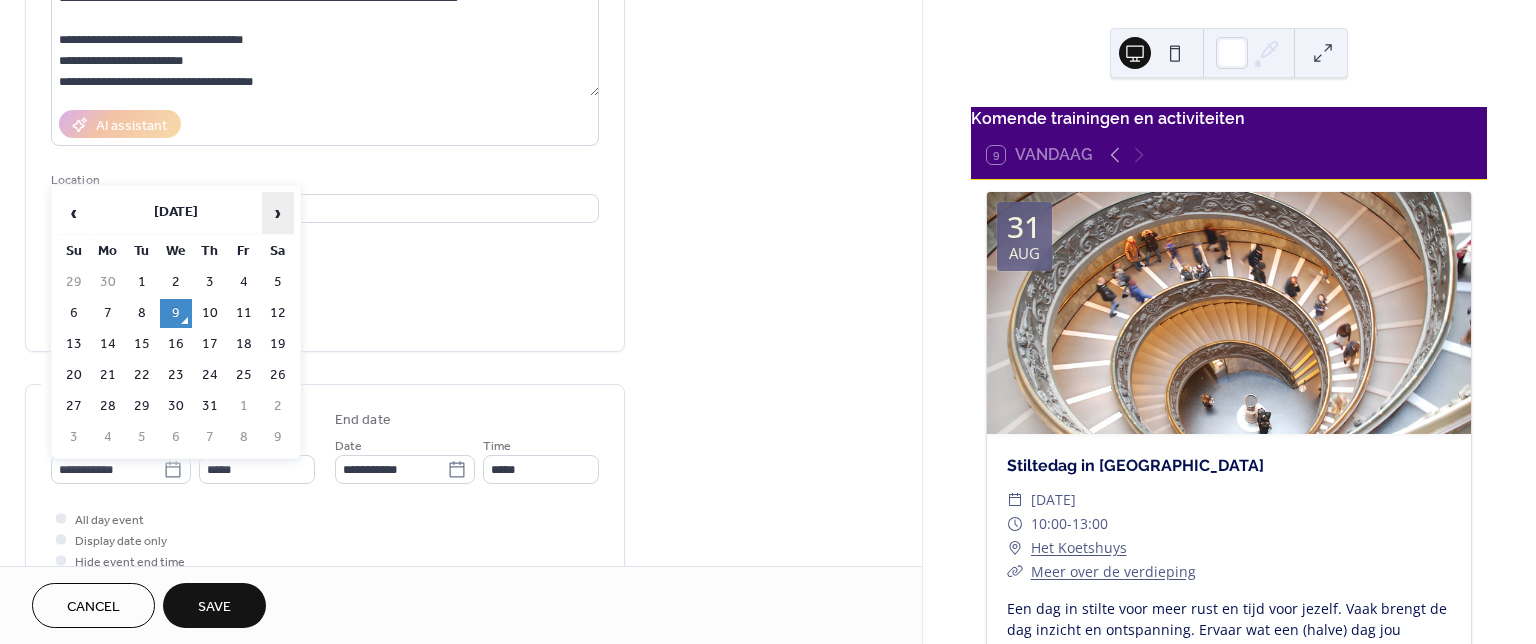 click on "›" at bounding box center [278, 213] 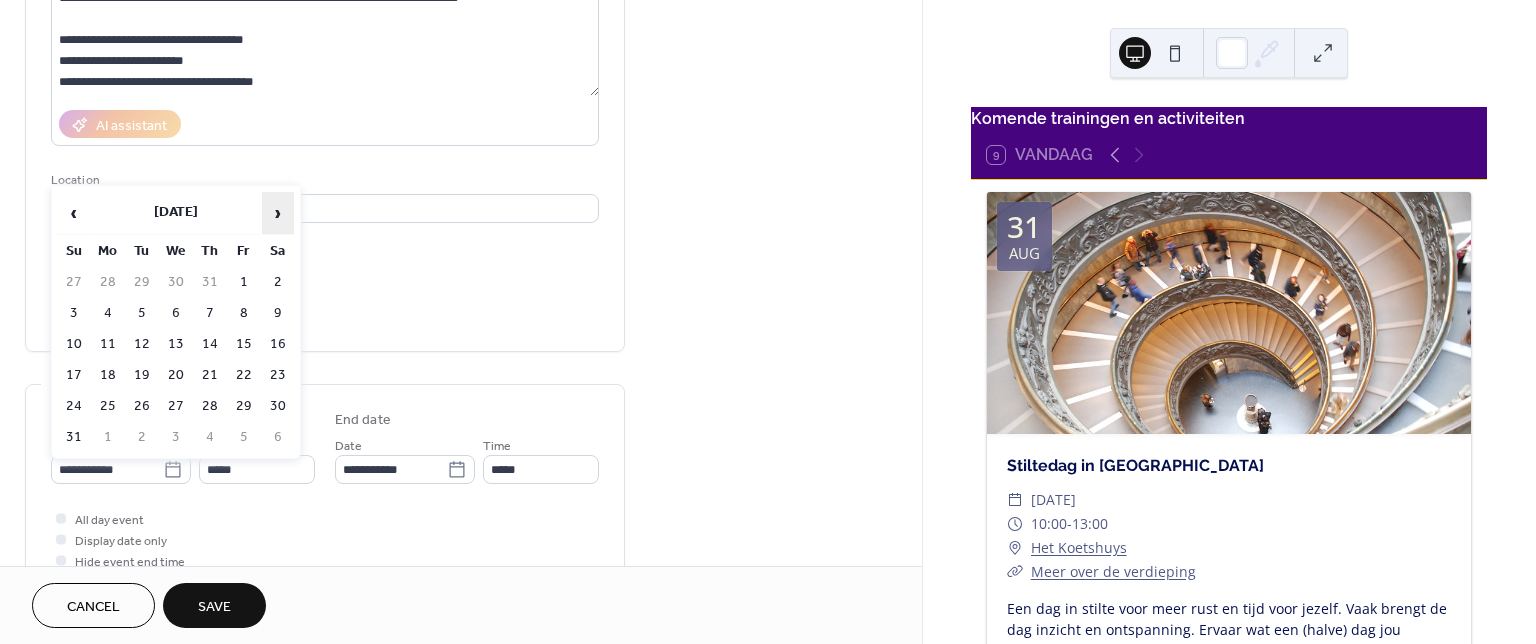 click on "›" at bounding box center (278, 213) 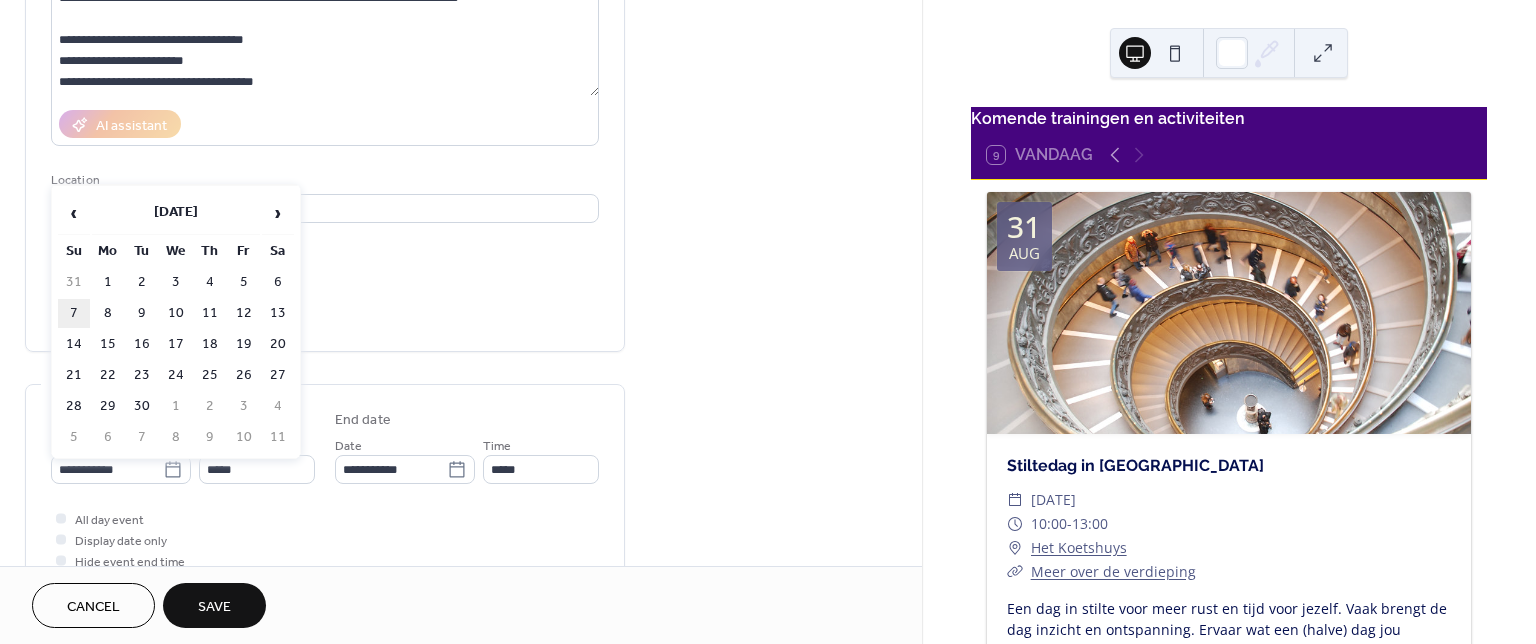 click on "7" at bounding box center [74, 313] 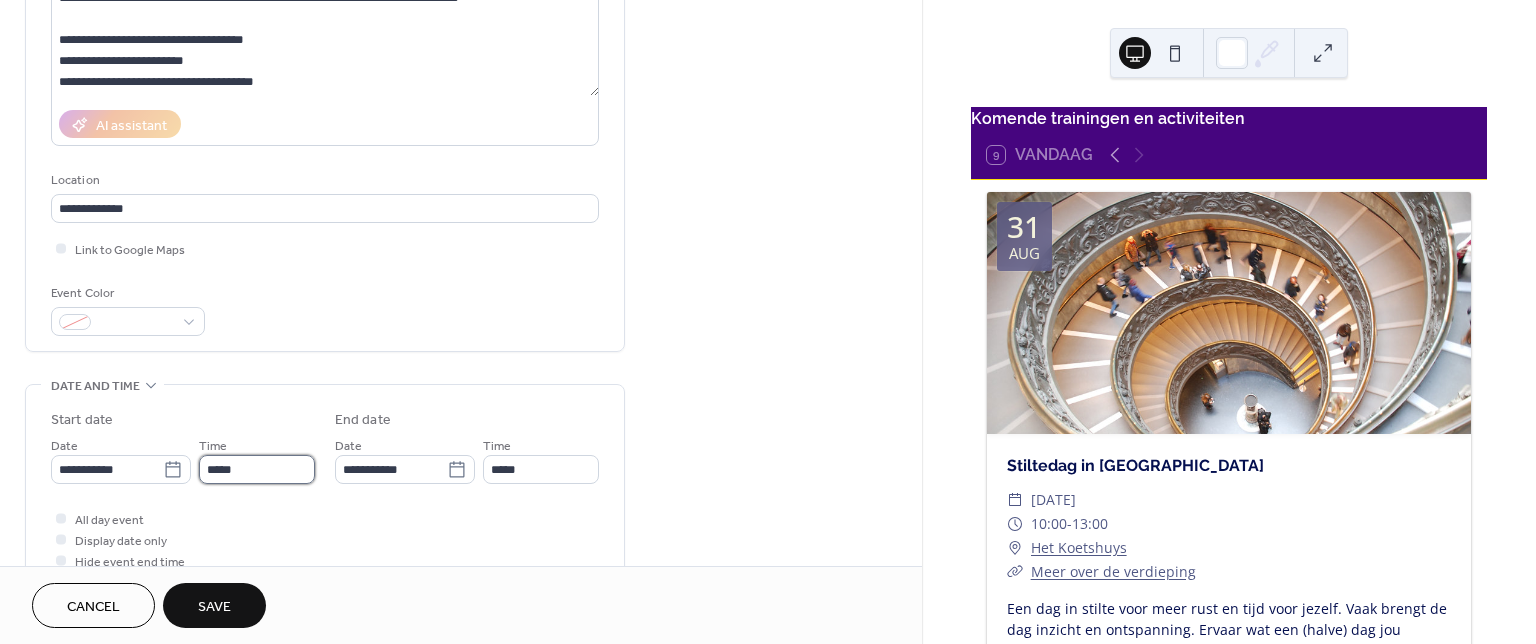 click on "*****" at bounding box center (257, 469) 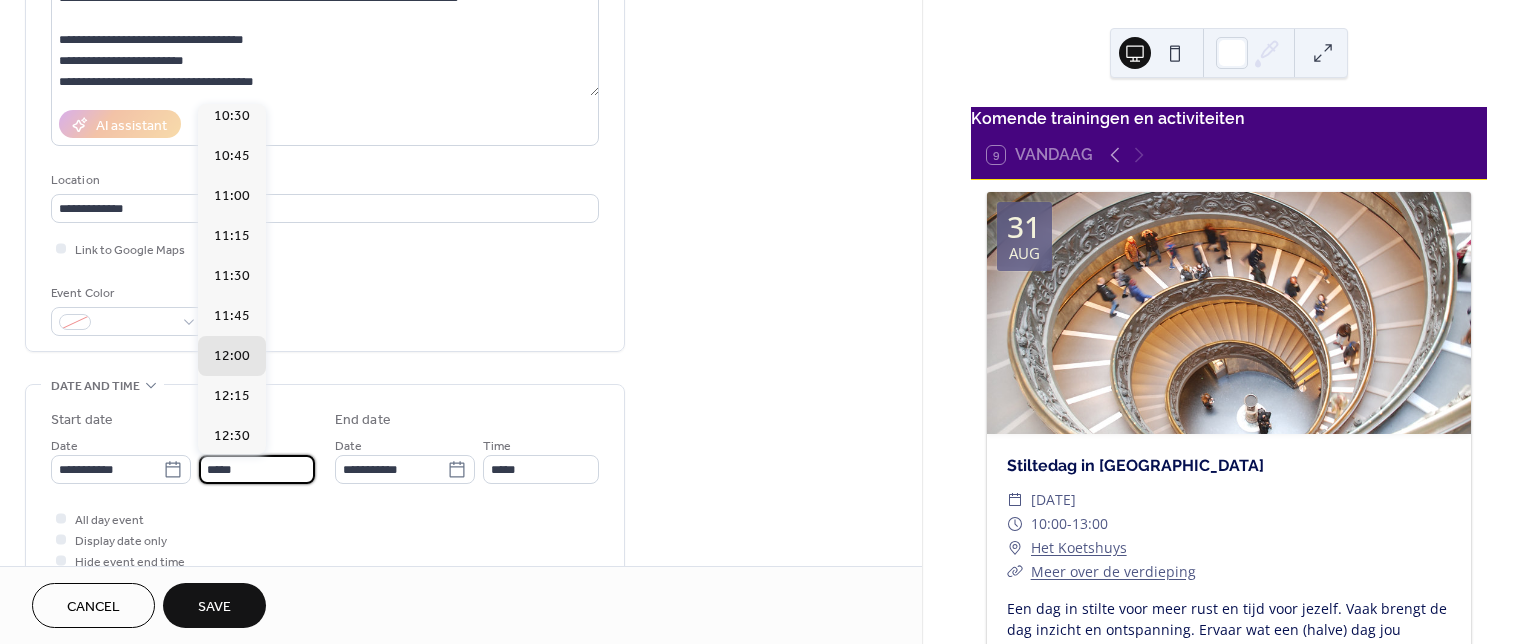 scroll, scrollTop: 1680, scrollLeft: 0, axis: vertical 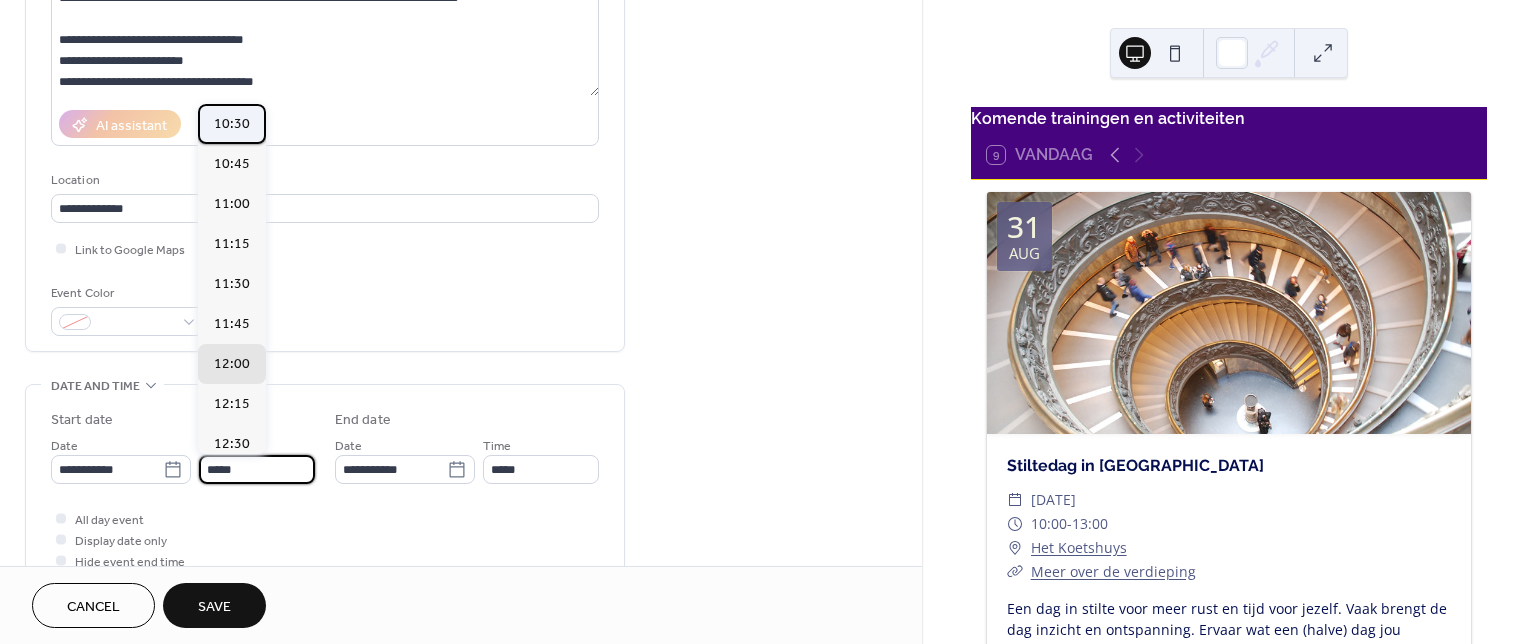 click on "10:30" at bounding box center (232, 124) 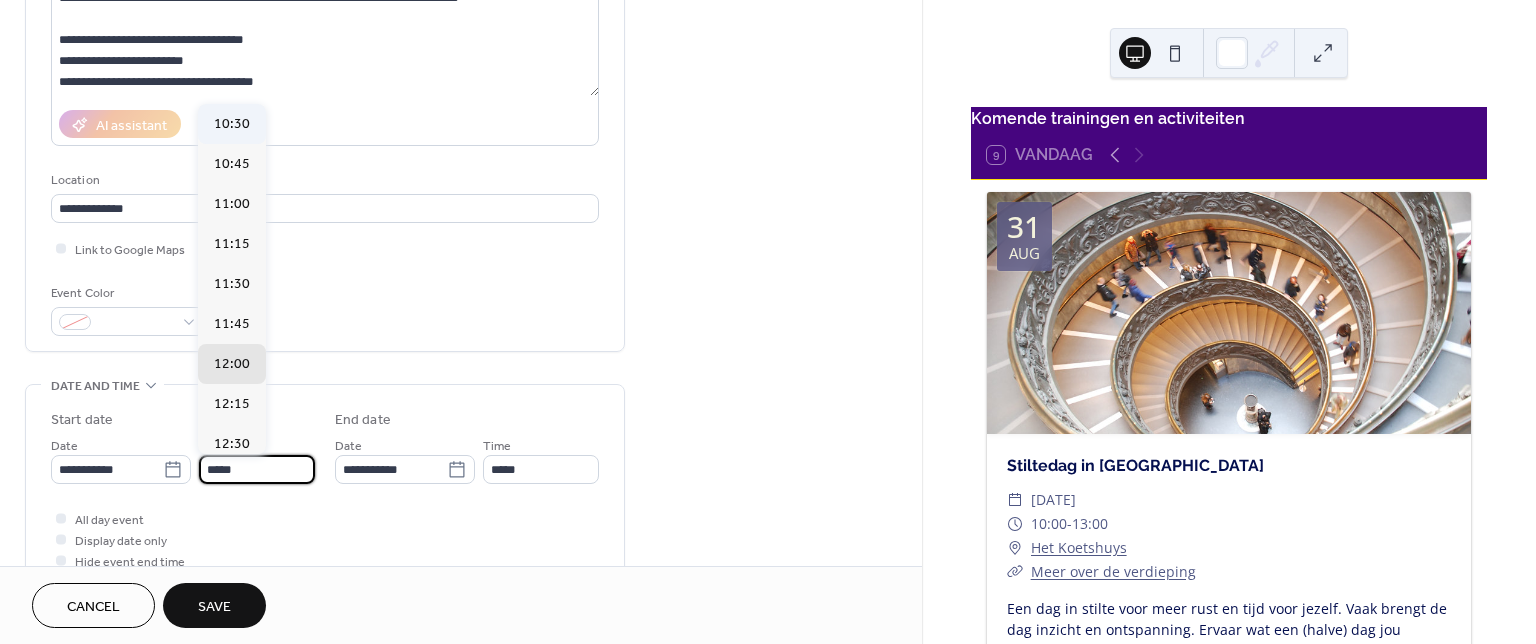 type on "*****" 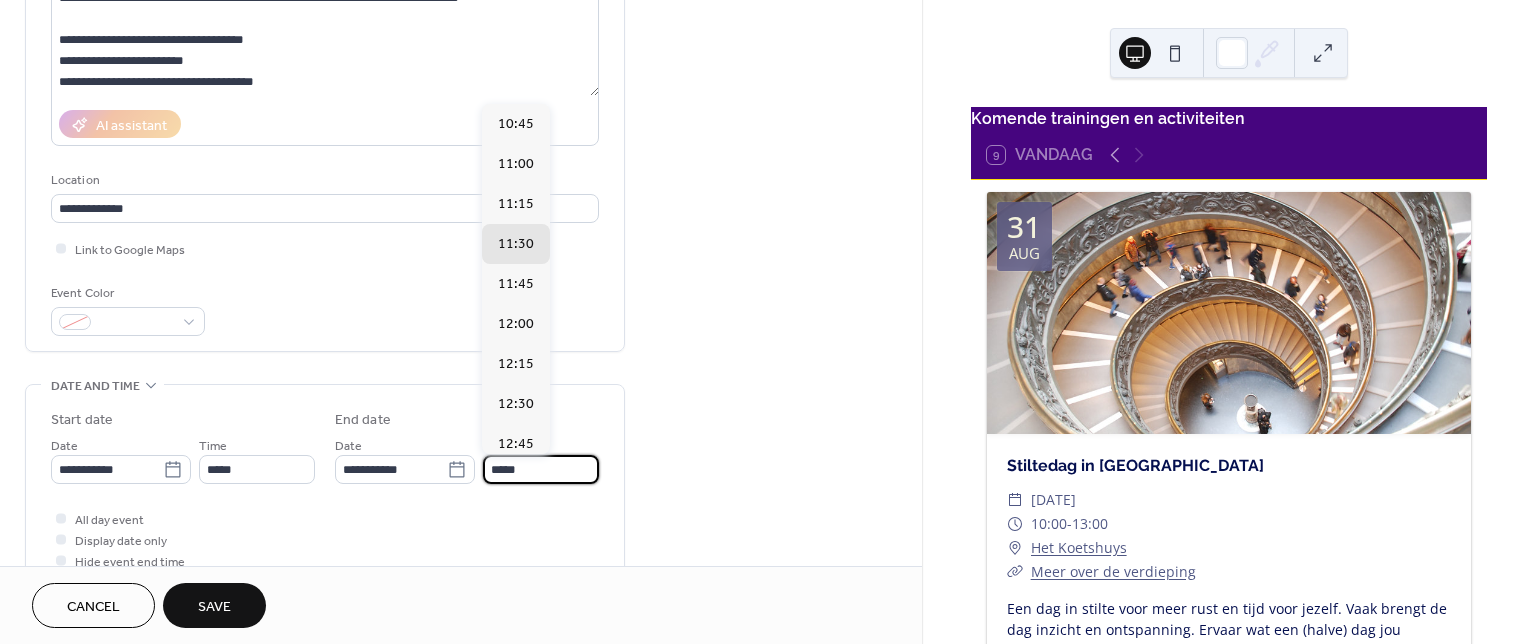 click on "*****" at bounding box center (541, 469) 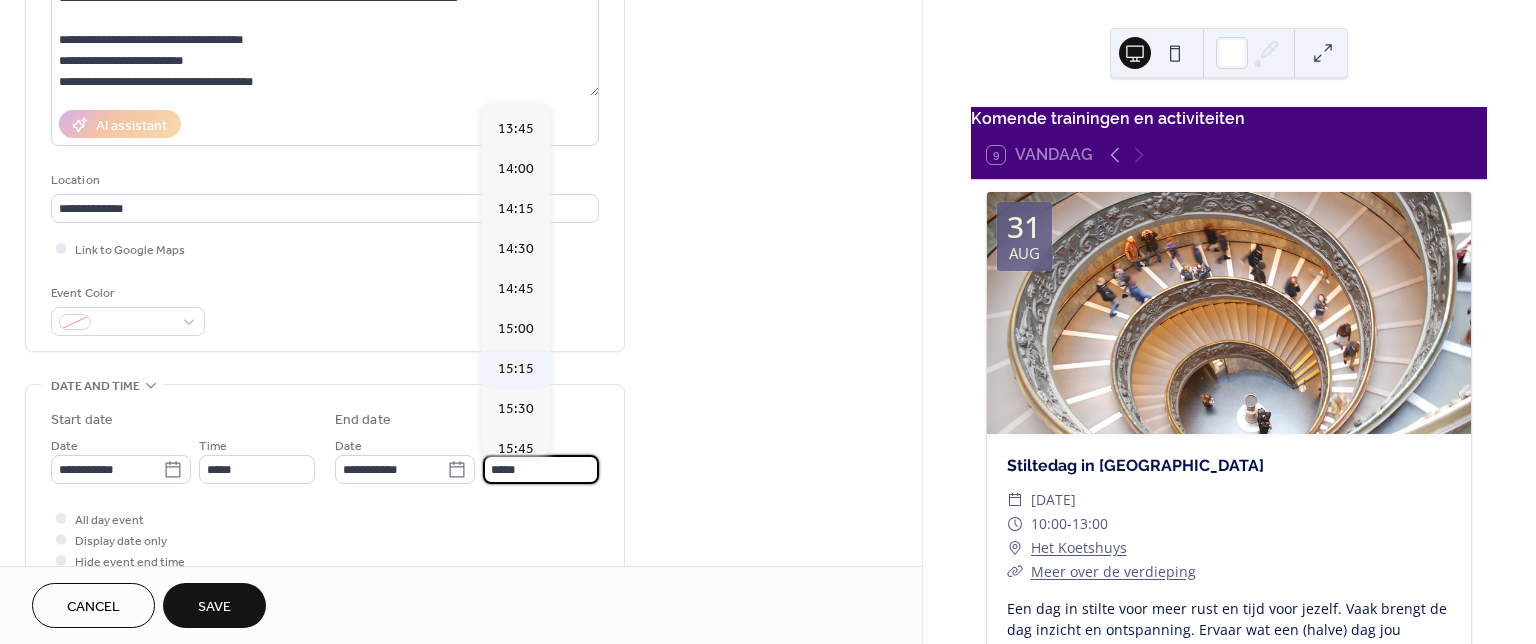scroll, scrollTop: 533, scrollLeft: 0, axis: vertical 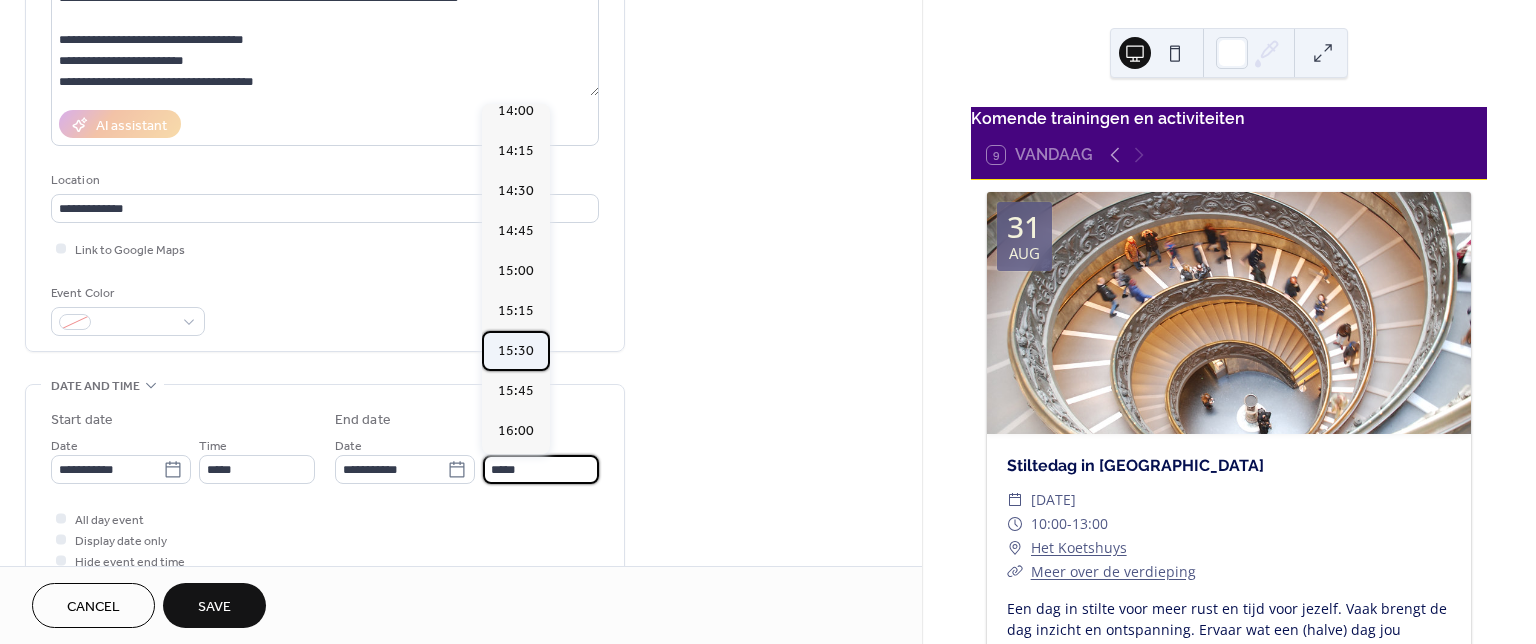 click on "15:30" at bounding box center (516, 351) 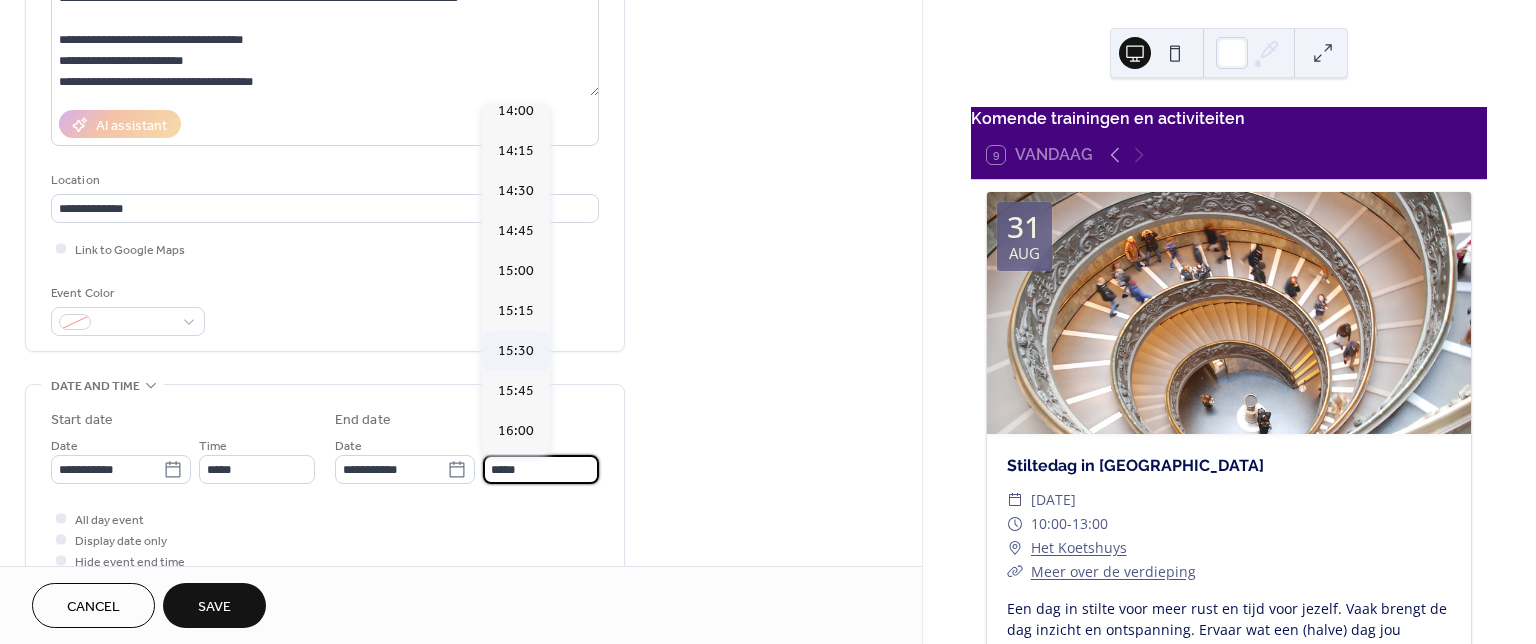 type on "*****" 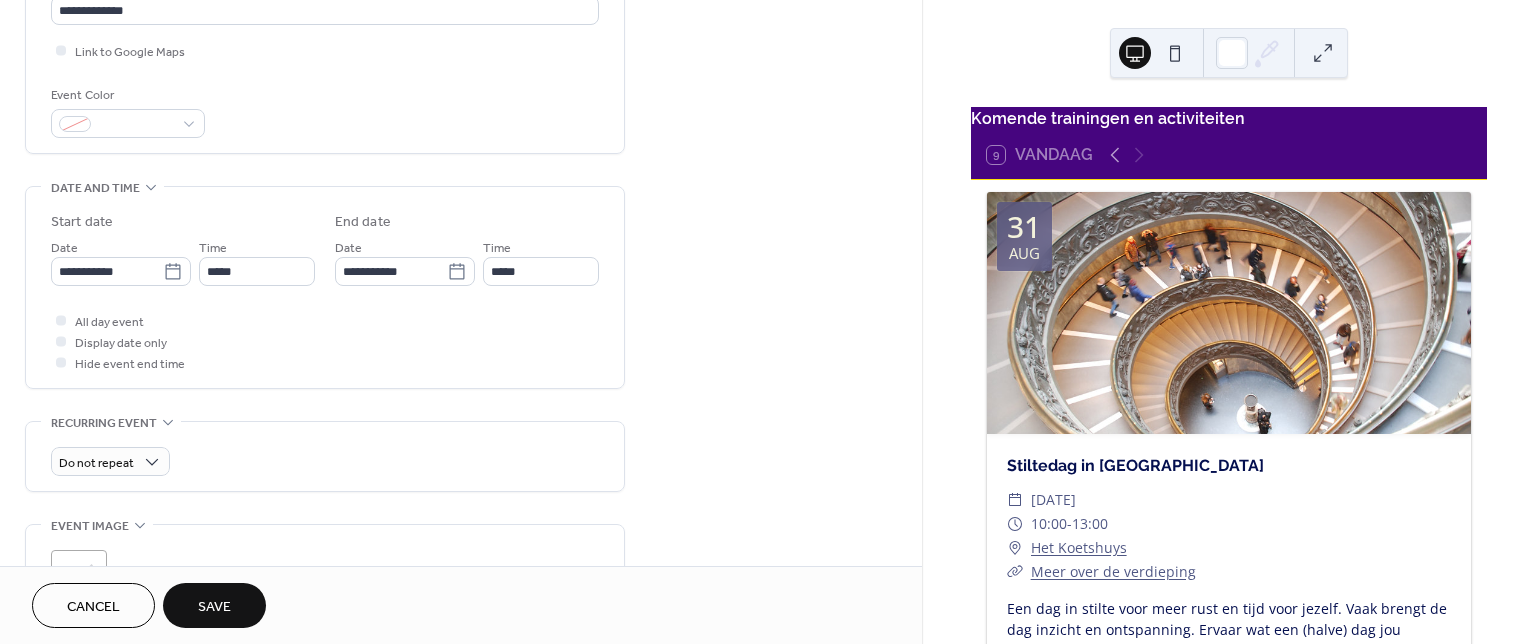 scroll, scrollTop: 533, scrollLeft: 0, axis: vertical 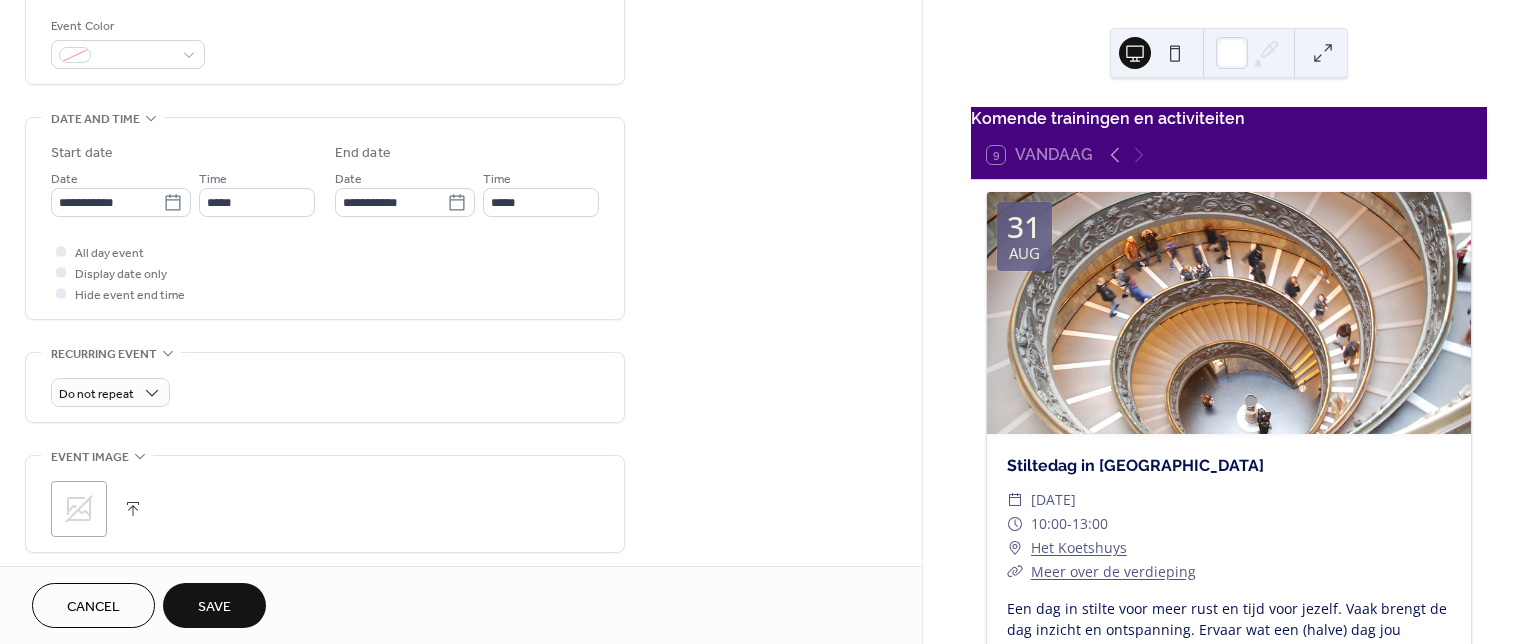 click on "Save" at bounding box center [214, 607] 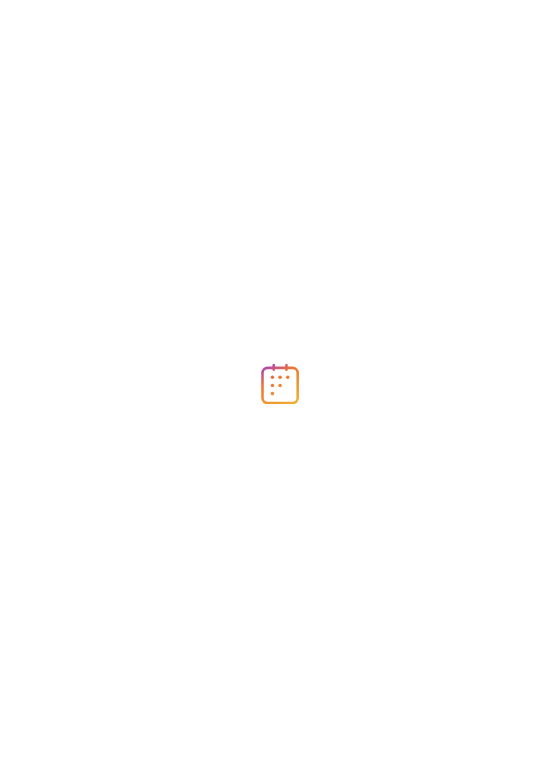 scroll, scrollTop: 0, scrollLeft: 0, axis: both 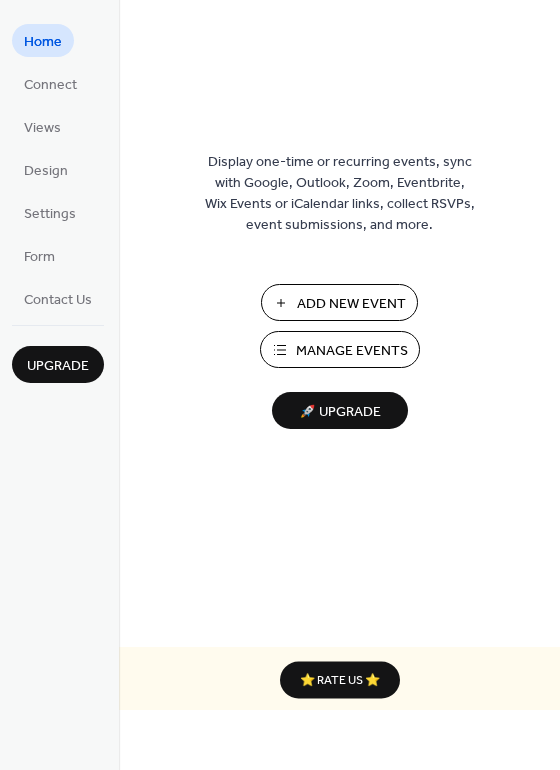 click on "Manage Events" at bounding box center [352, 351] 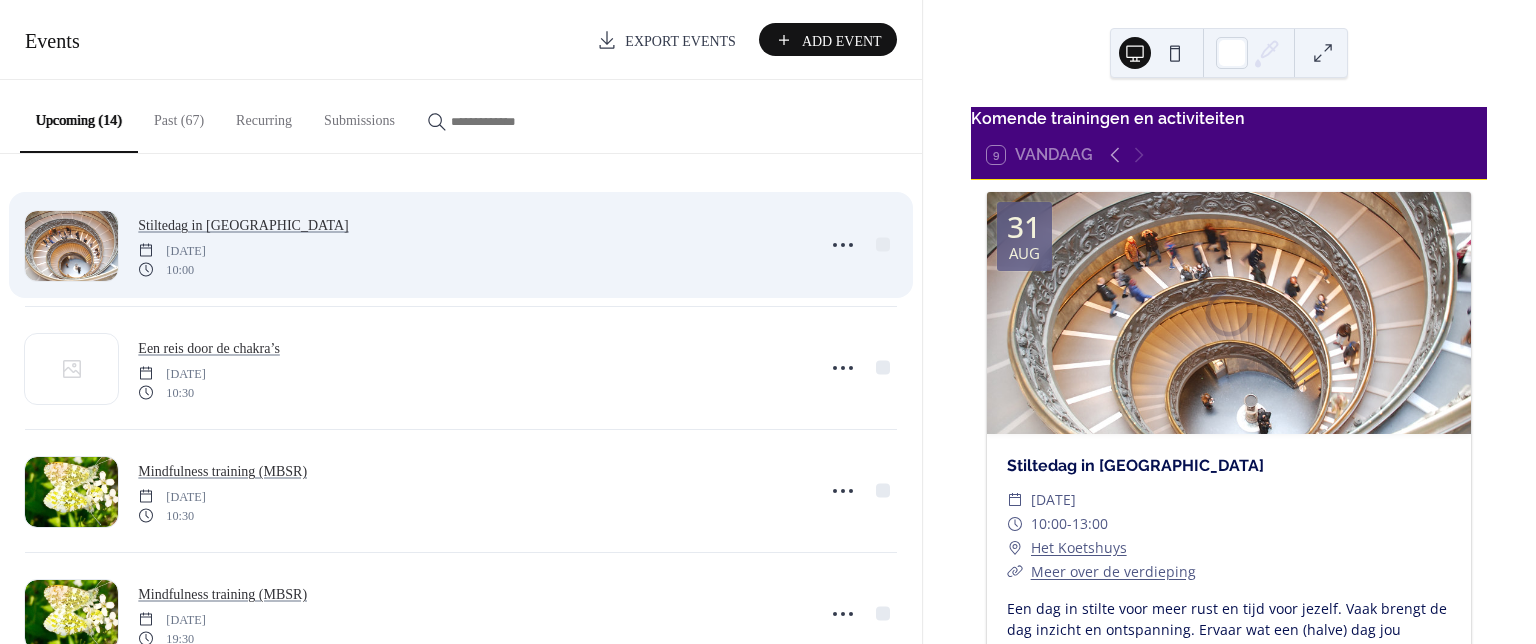 scroll, scrollTop: 0, scrollLeft: 0, axis: both 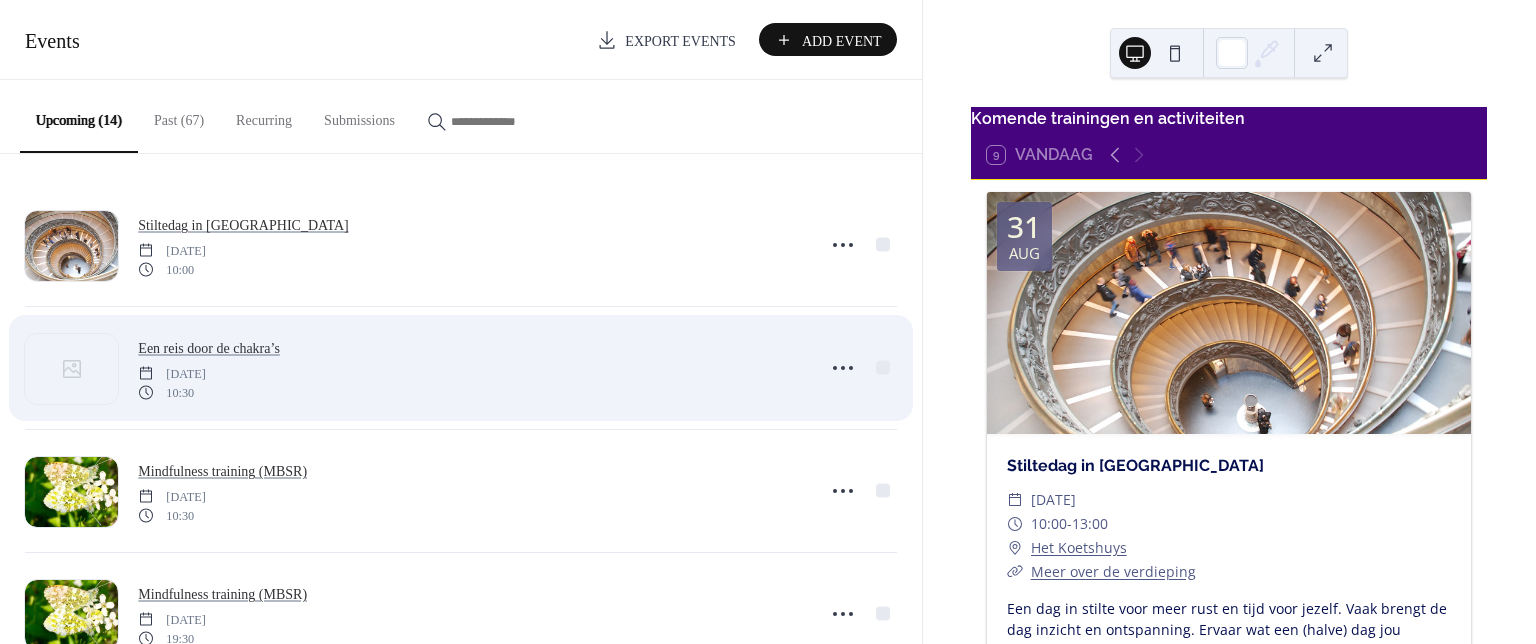 click on "10:30" at bounding box center [171, 392] 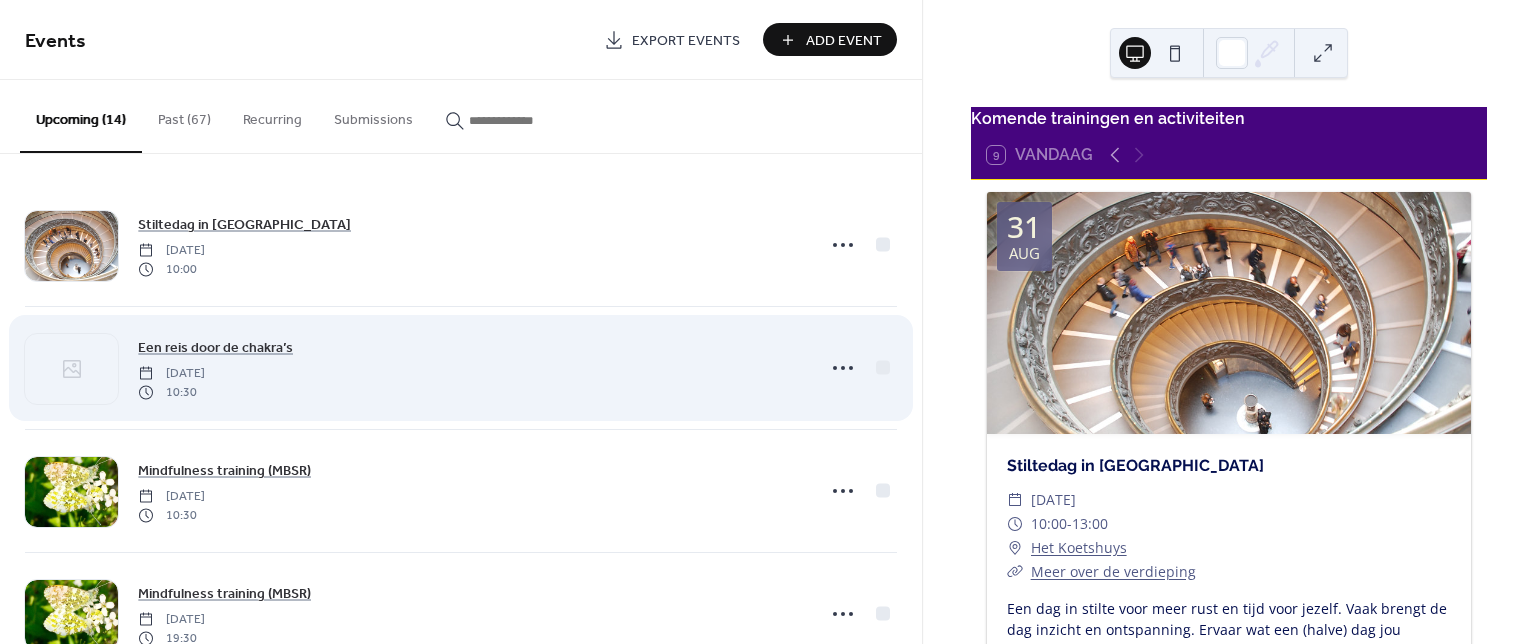 click on "[DATE]" at bounding box center [171, 374] 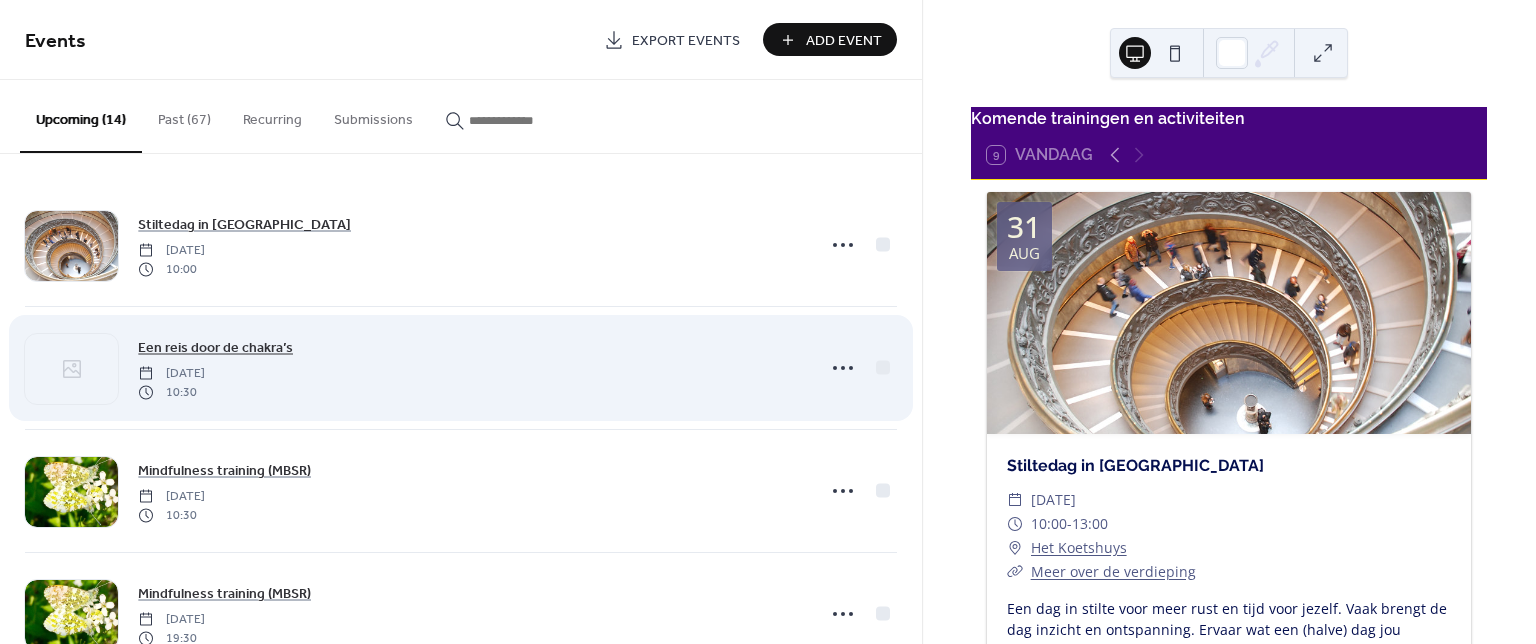 click on "Een reis door de chakra’s" at bounding box center (215, 348) 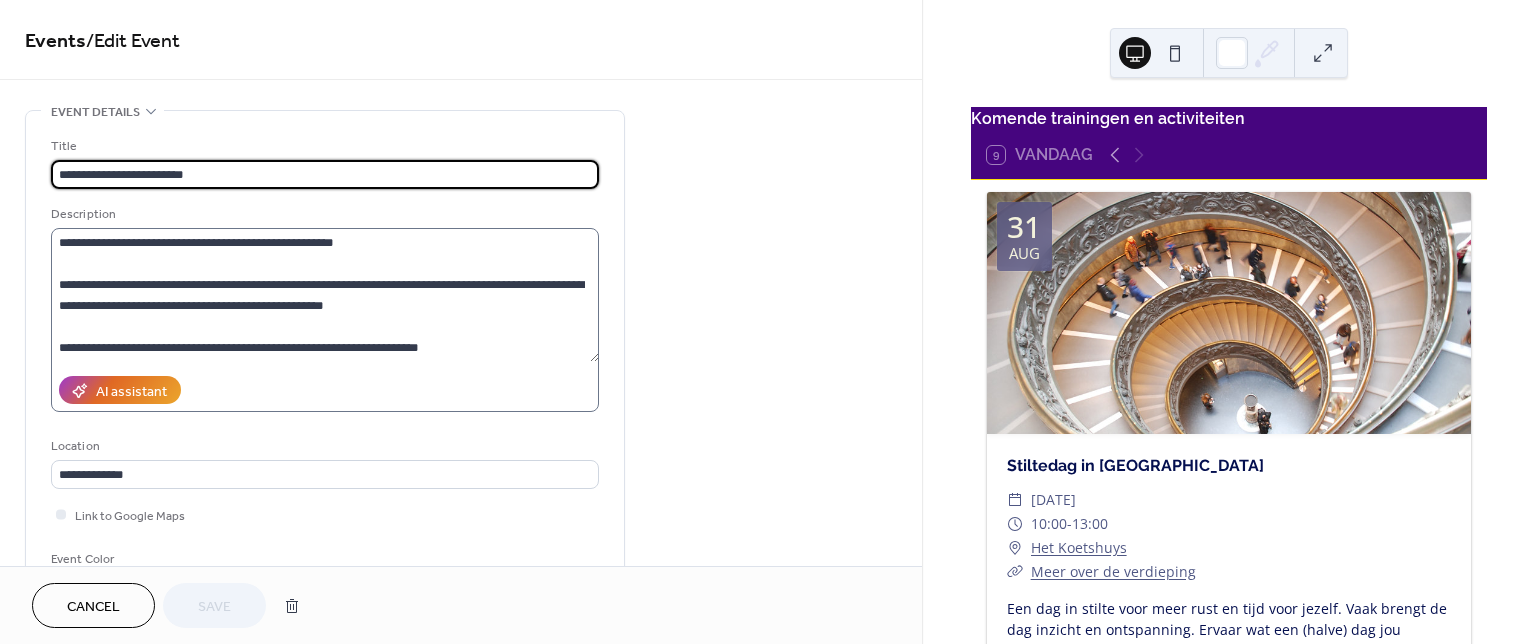 scroll, scrollTop: 168, scrollLeft: 0, axis: vertical 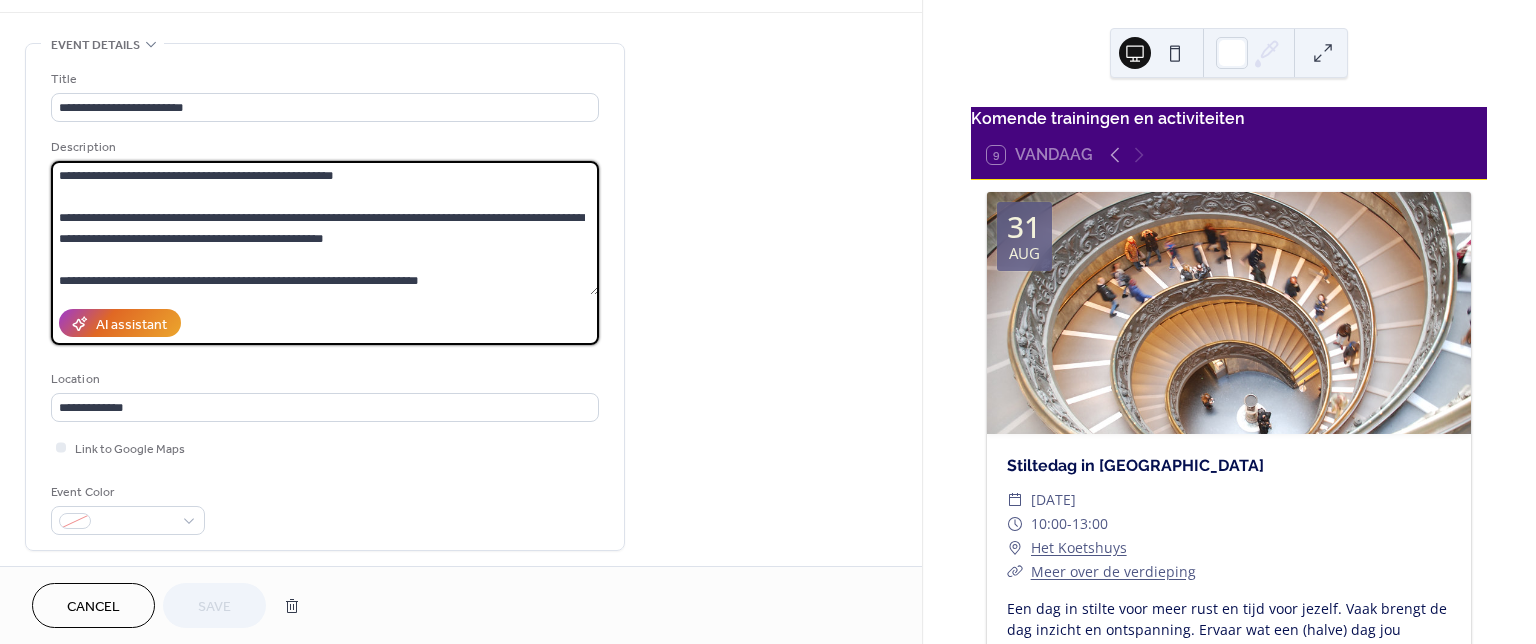 drag, startPoint x: 318, startPoint y: 280, endPoint x: 53, endPoint y: 257, distance: 265.99625 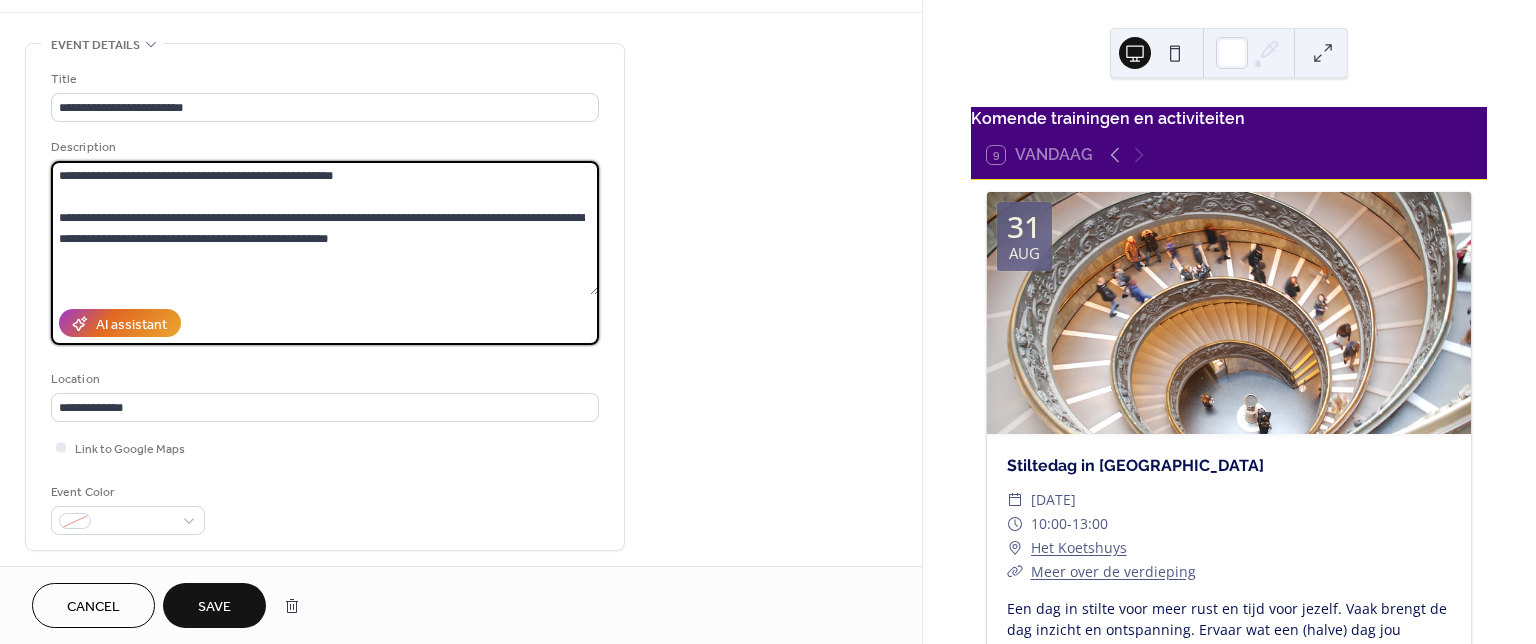 click on "**********" at bounding box center (325, 228) 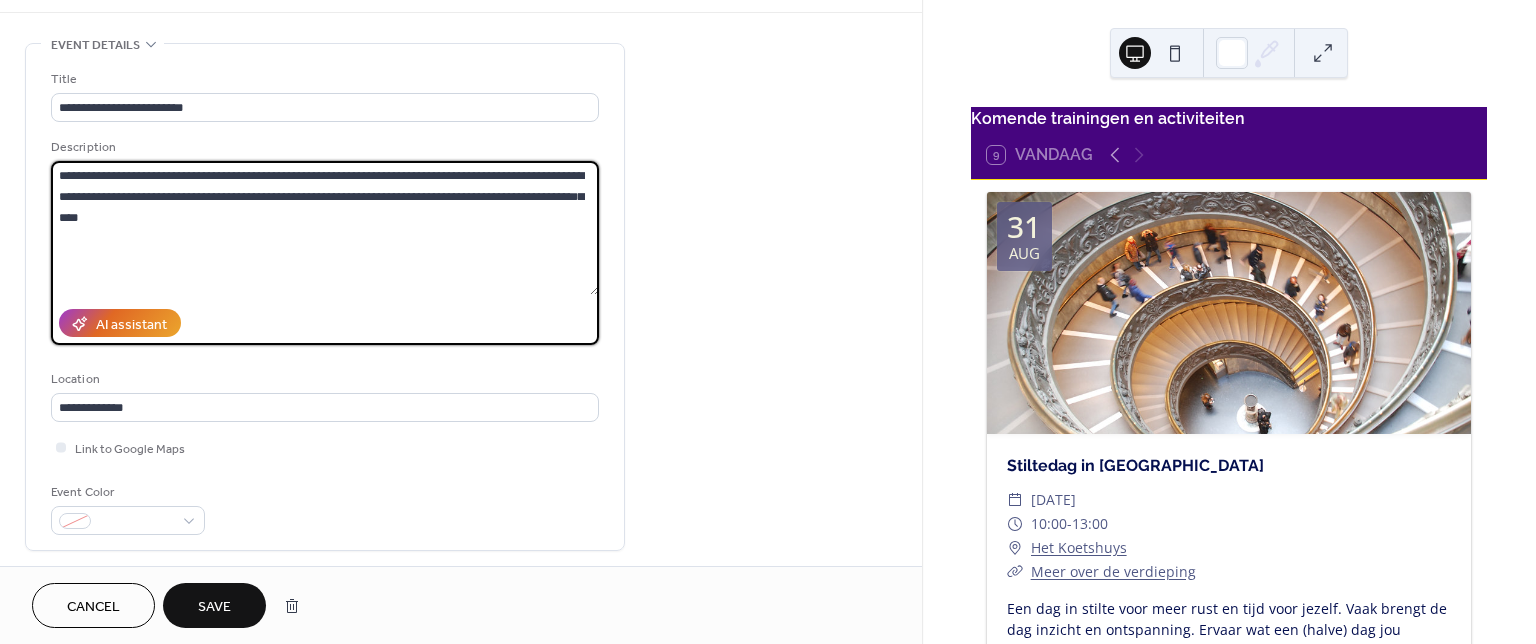 type on "**********" 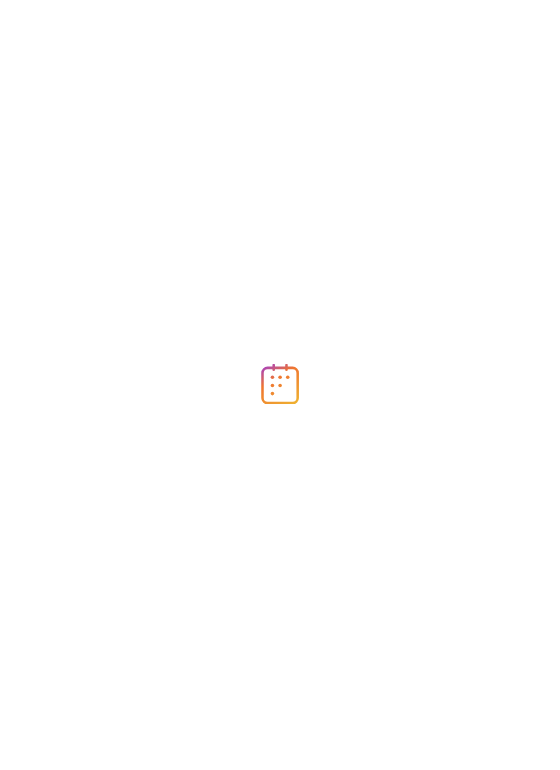 scroll, scrollTop: 0, scrollLeft: 0, axis: both 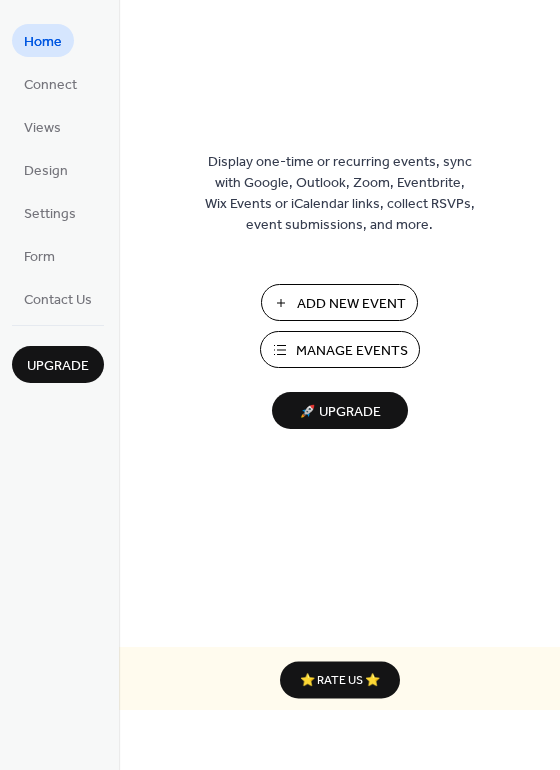 click on "Manage Events" at bounding box center [352, 351] 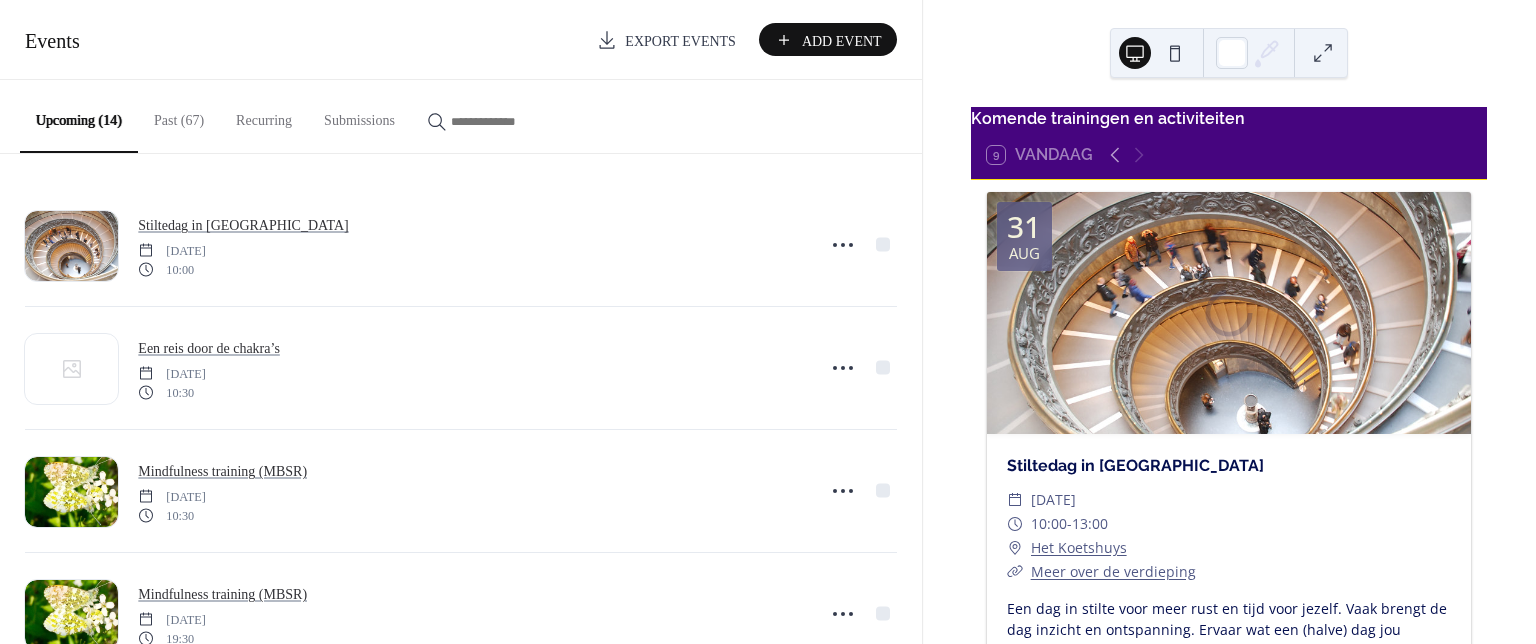 scroll, scrollTop: 0, scrollLeft: 0, axis: both 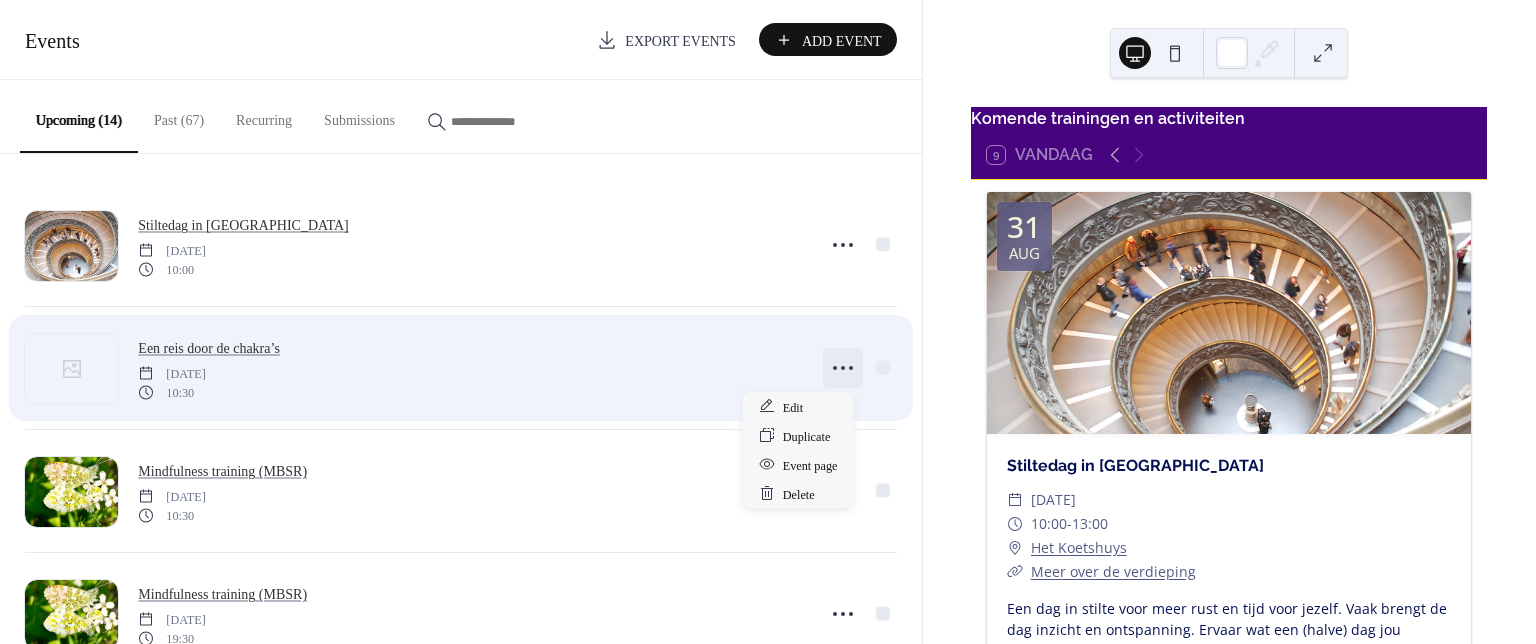 click 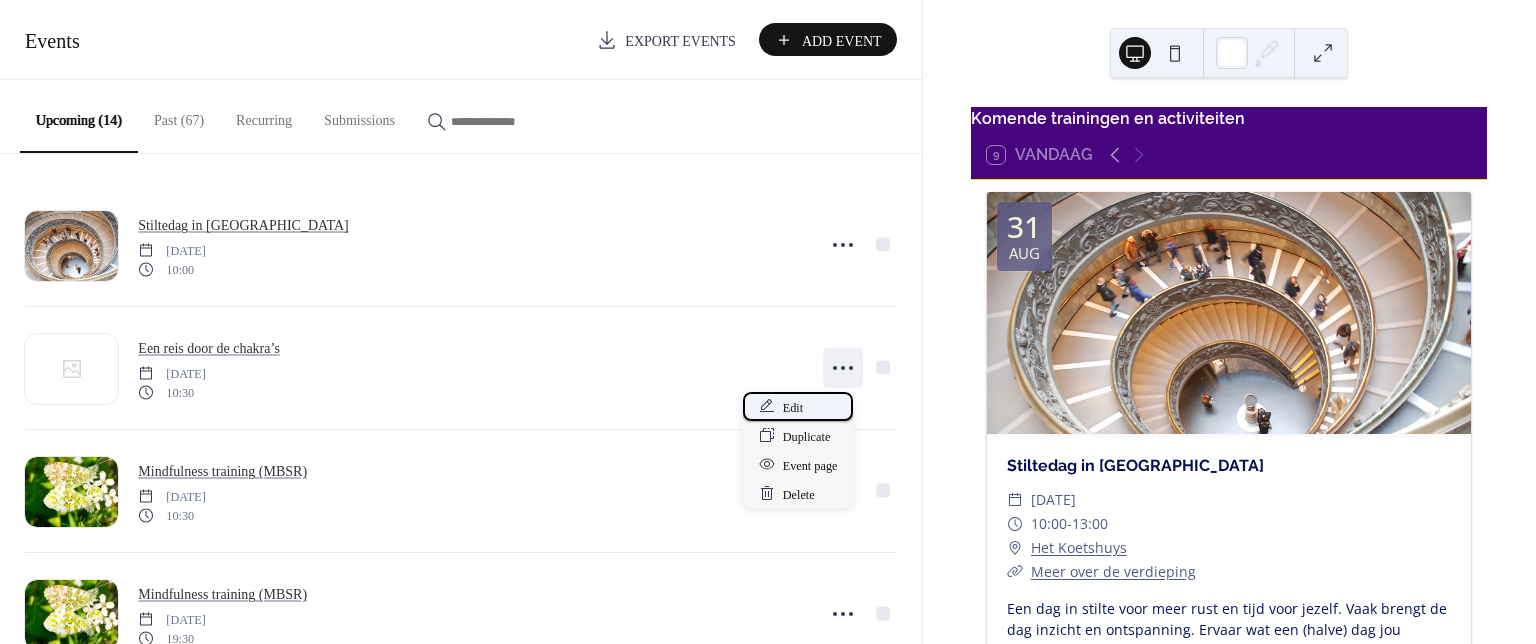 click on "Edit" at bounding box center [793, 407] 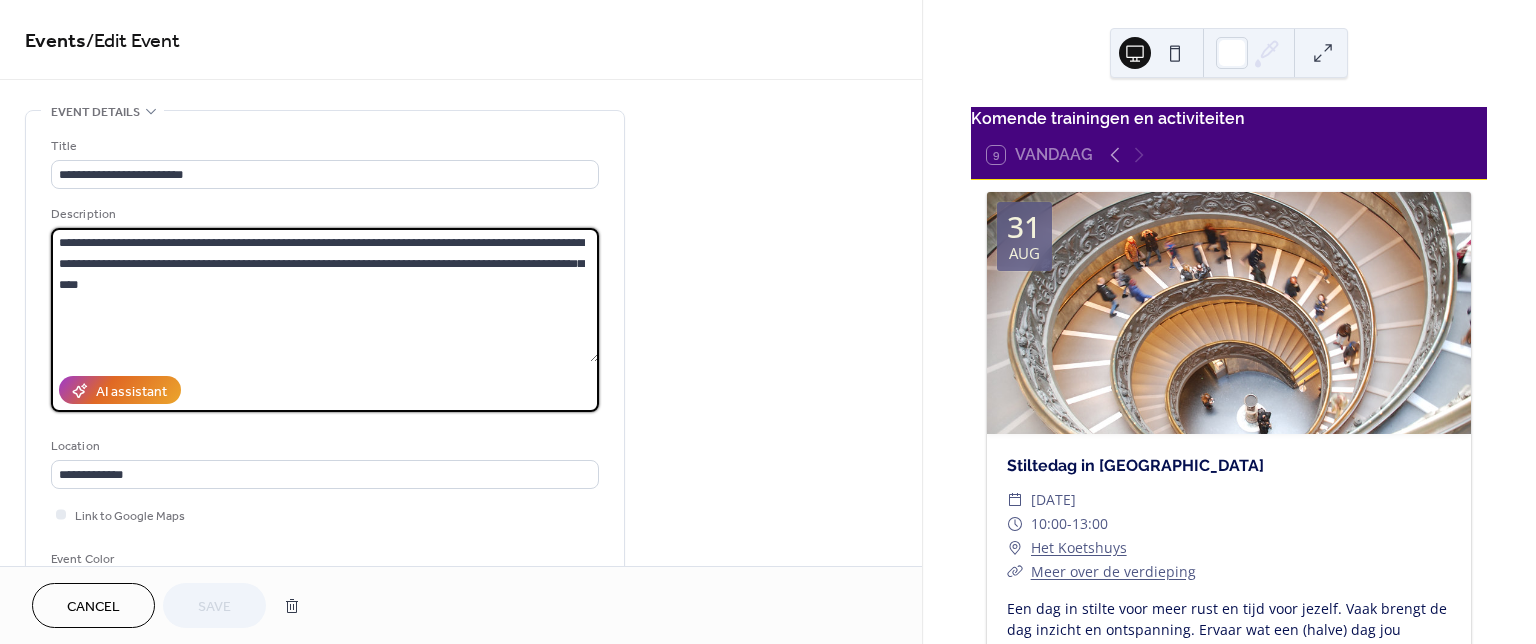 click on "**********" at bounding box center [325, 295] 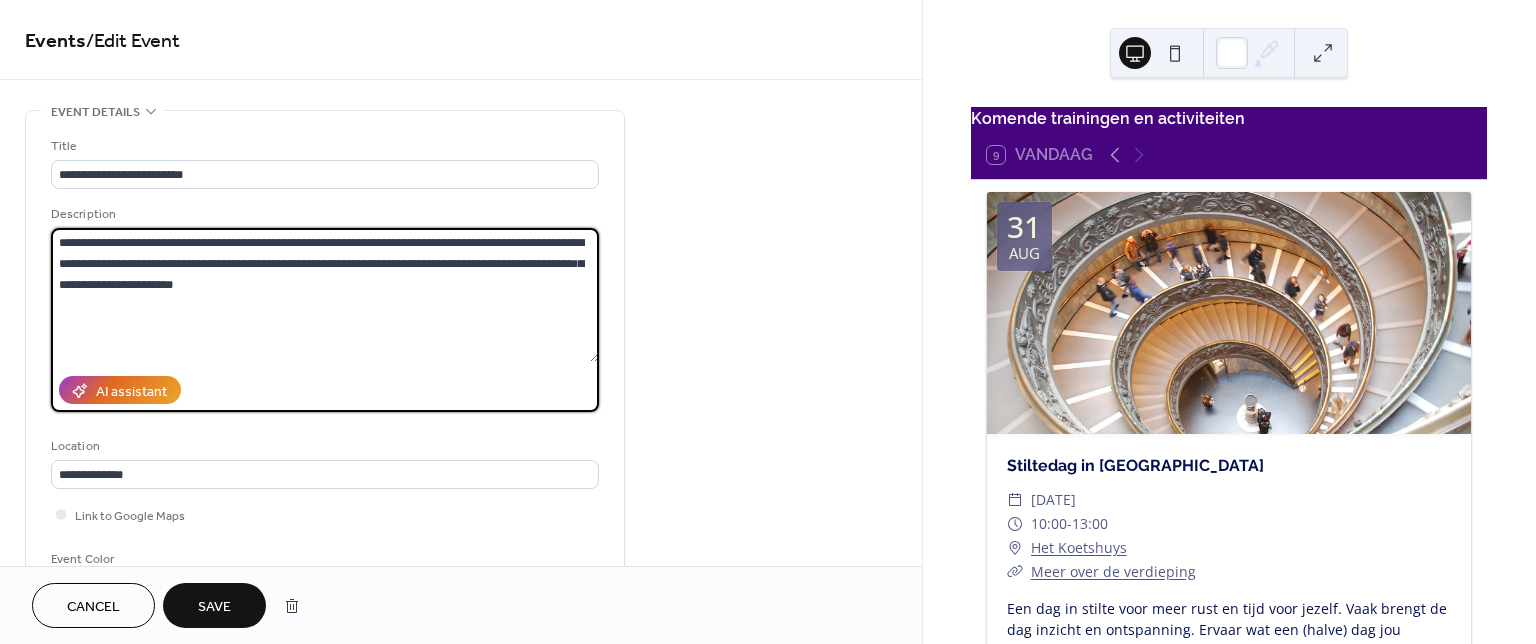type on "**********" 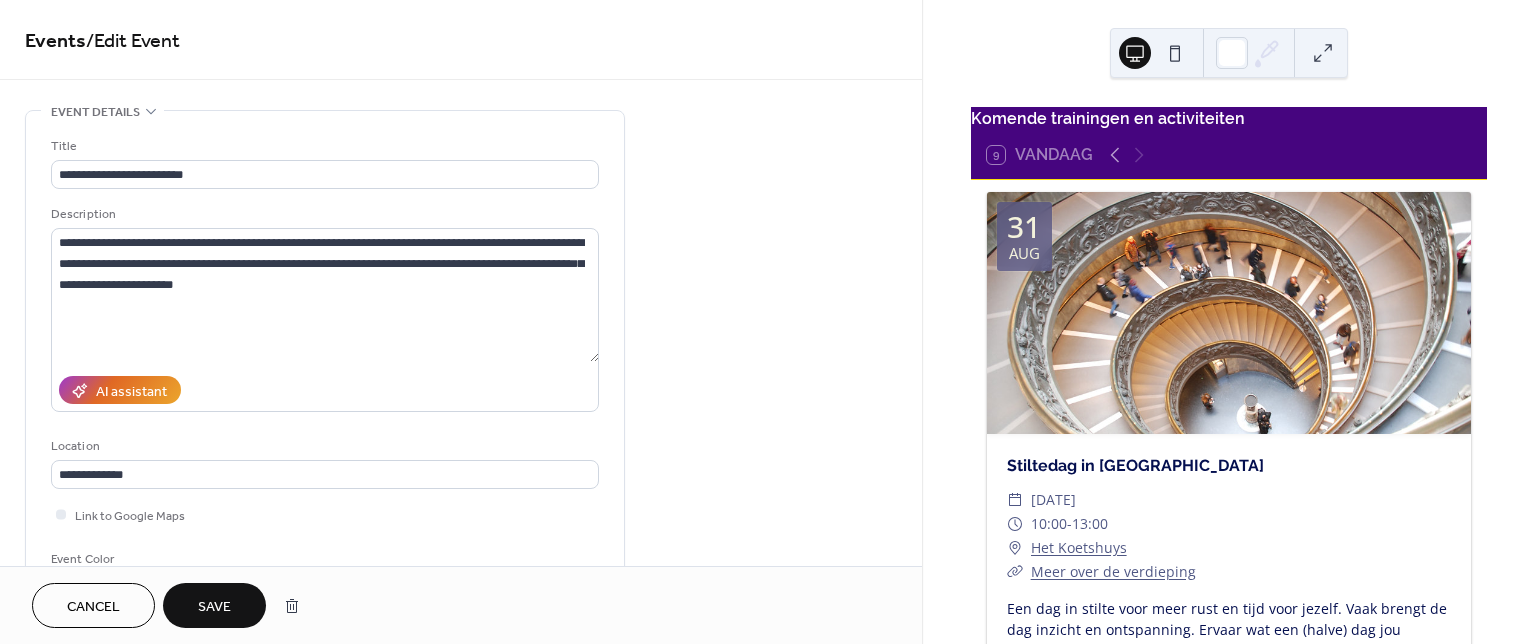 click on "Save" at bounding box center [214, 607] 